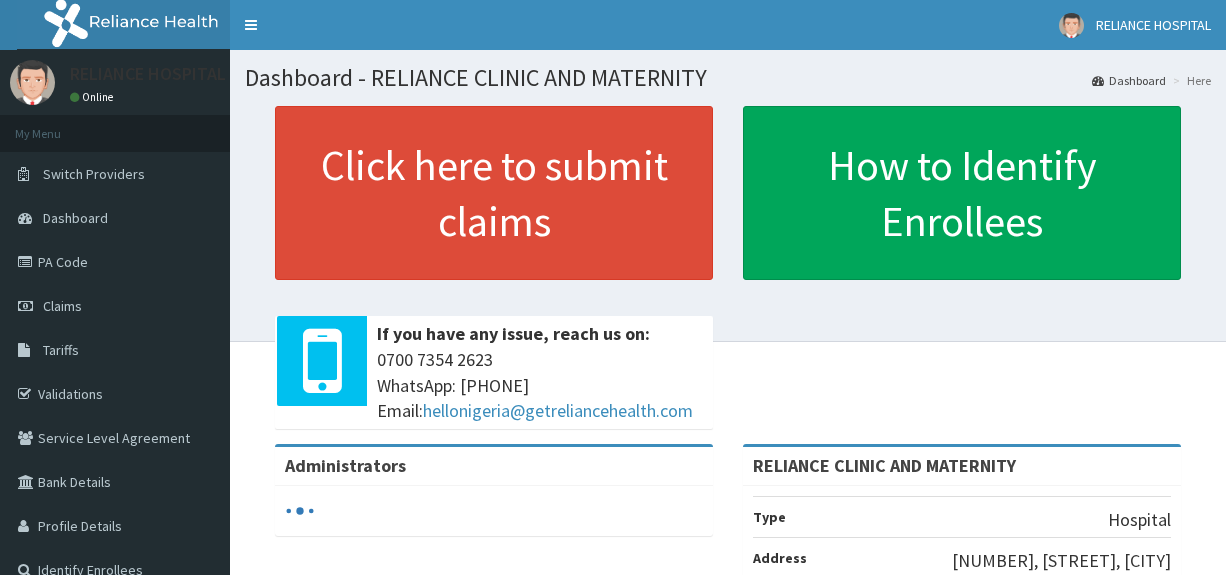 scroll, scrollTop: 0, scrollLeft: 0, axis: both 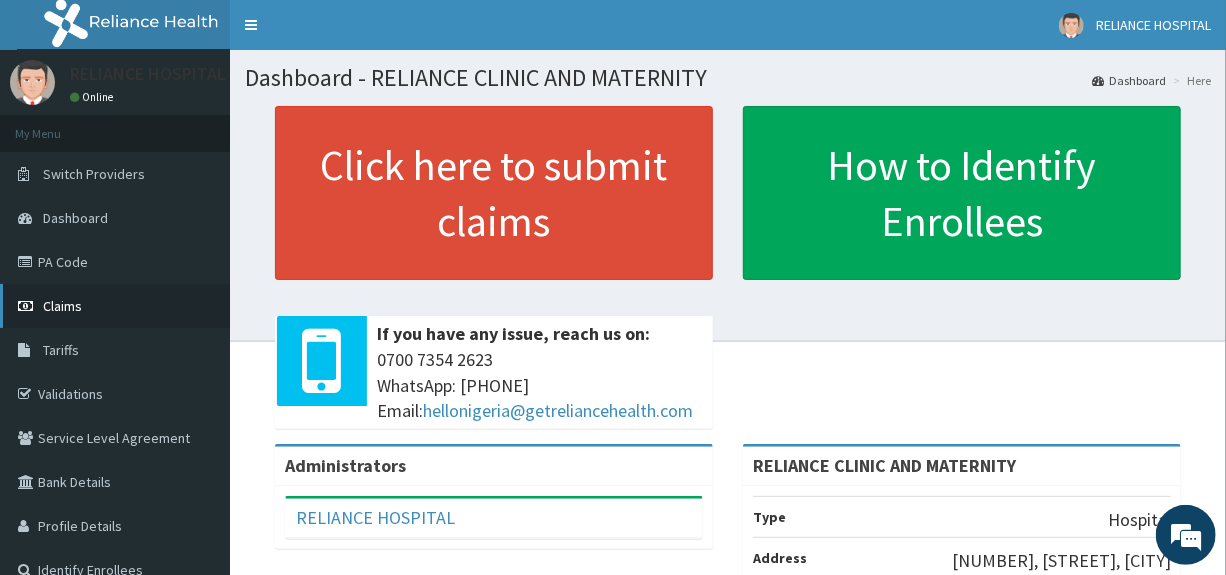 click on "Claims" at bounding box center (62, 306) 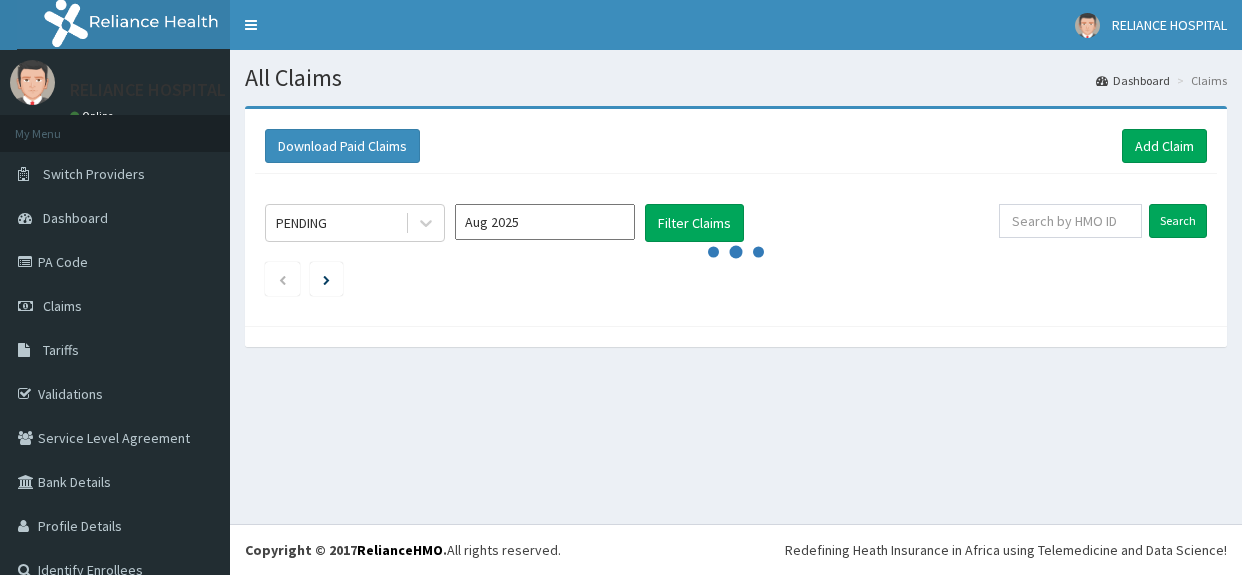 scroll, scrollTop: 0, scrollLeft: 0, axis: both 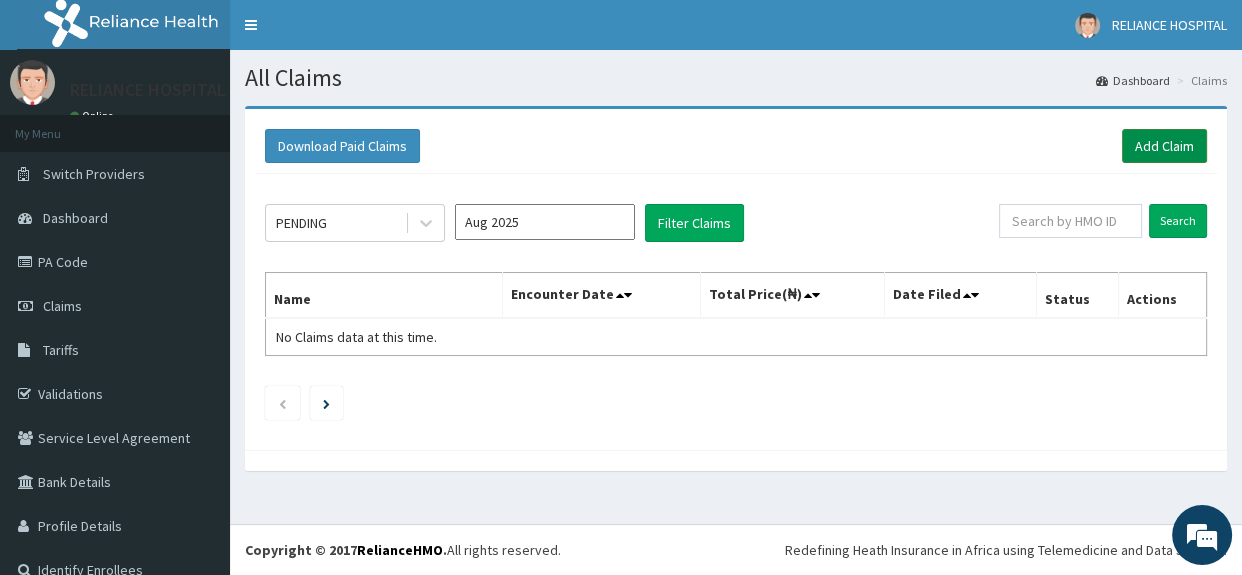 click on "Add Claim" at bounding box center [1164, 146] 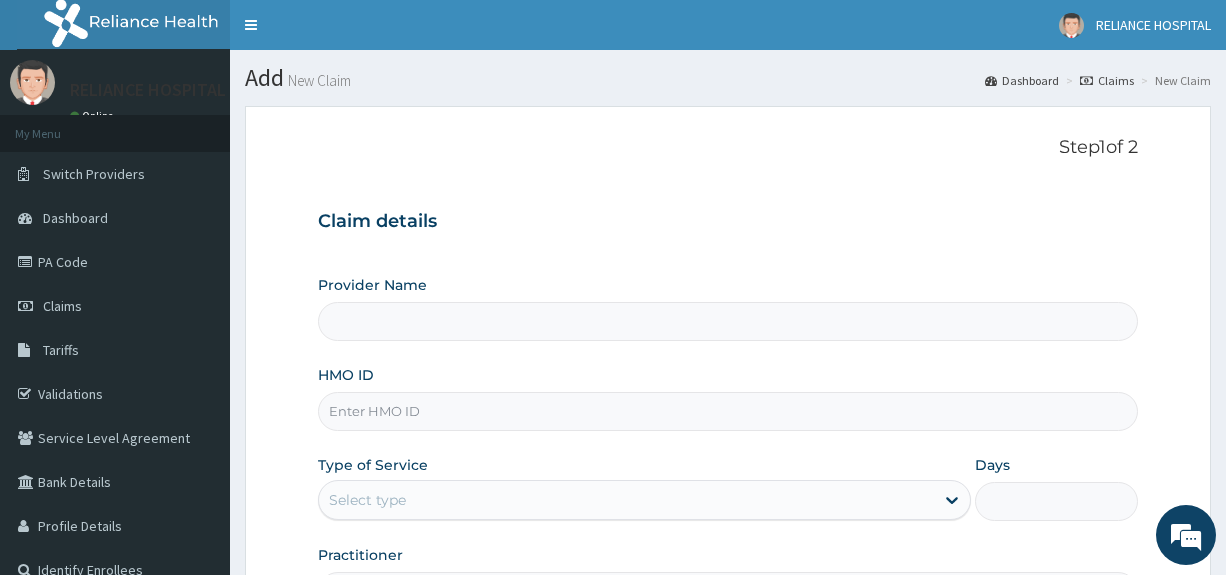 scroll, scrollTop: 0, scrollLeft: 0, axis: both 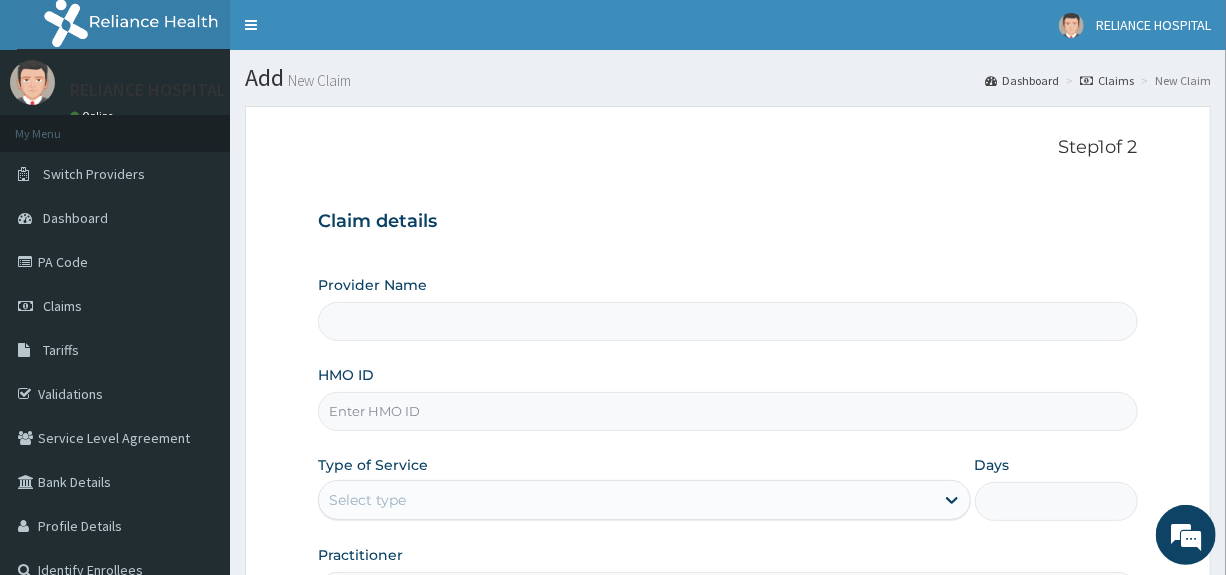 type on "RELIANCE CLINIC AND MATERNITY" 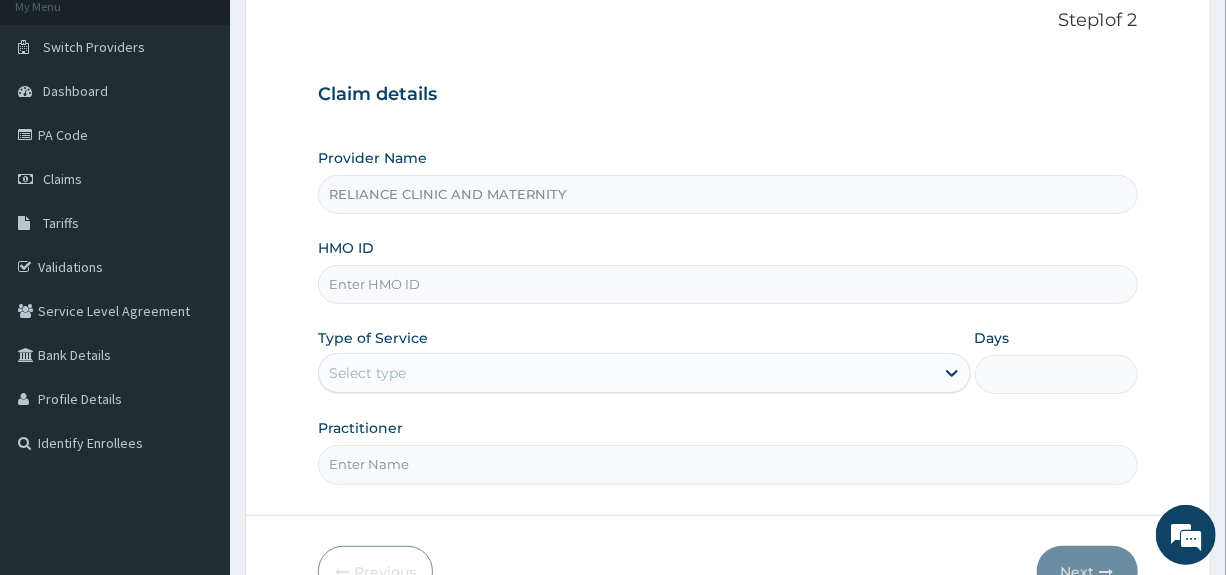 scroll, scrollTop: 141, scrollLeft: 0, axis: vertical 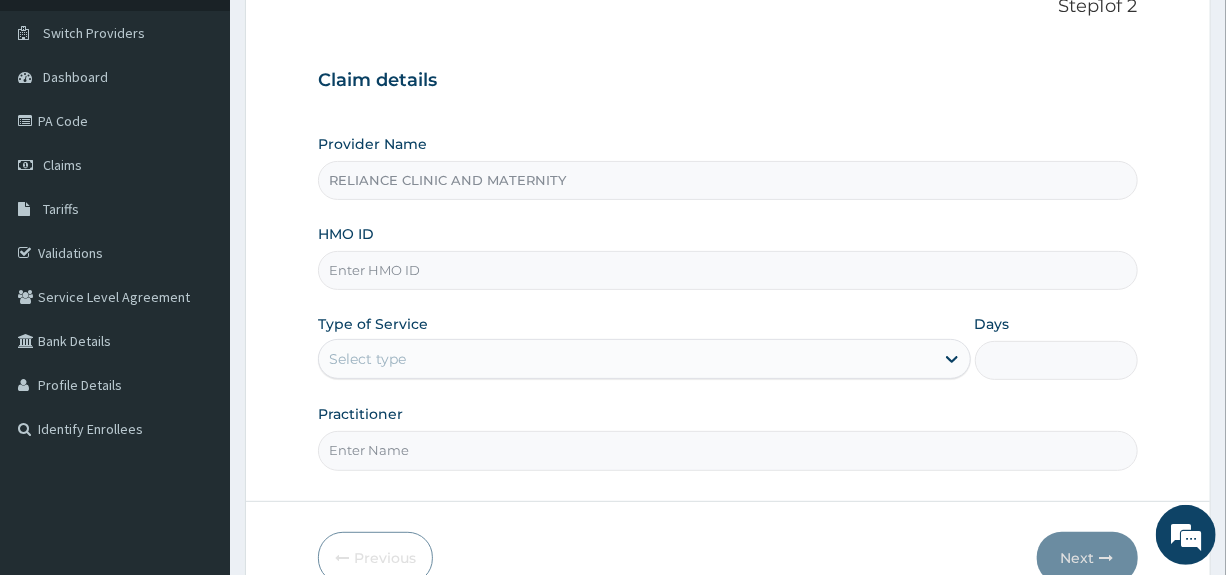 click on "HMO ID" at bounding box center [727, 270] 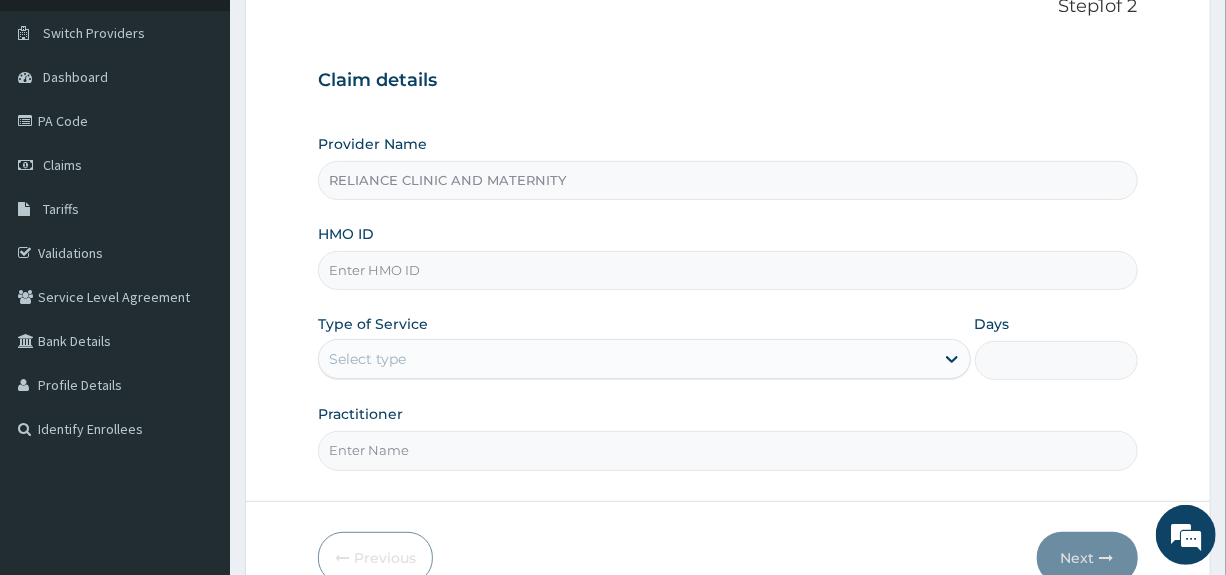 paste on "EFT/10638/A" 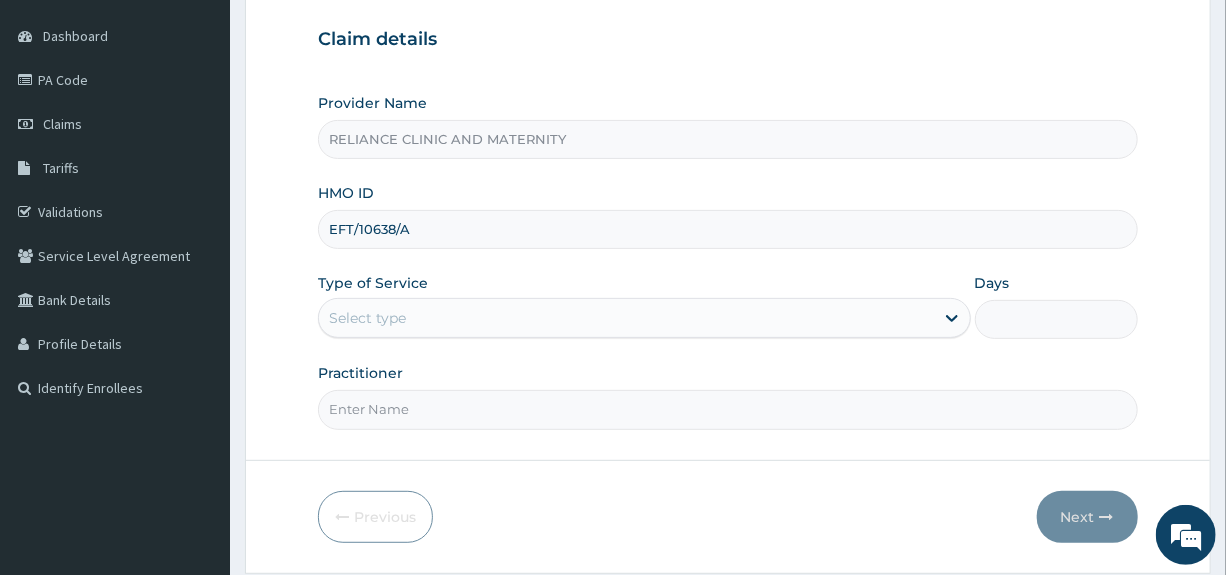 scroll, scrollTop: 209, scrollLeft: 0, axis: vertical 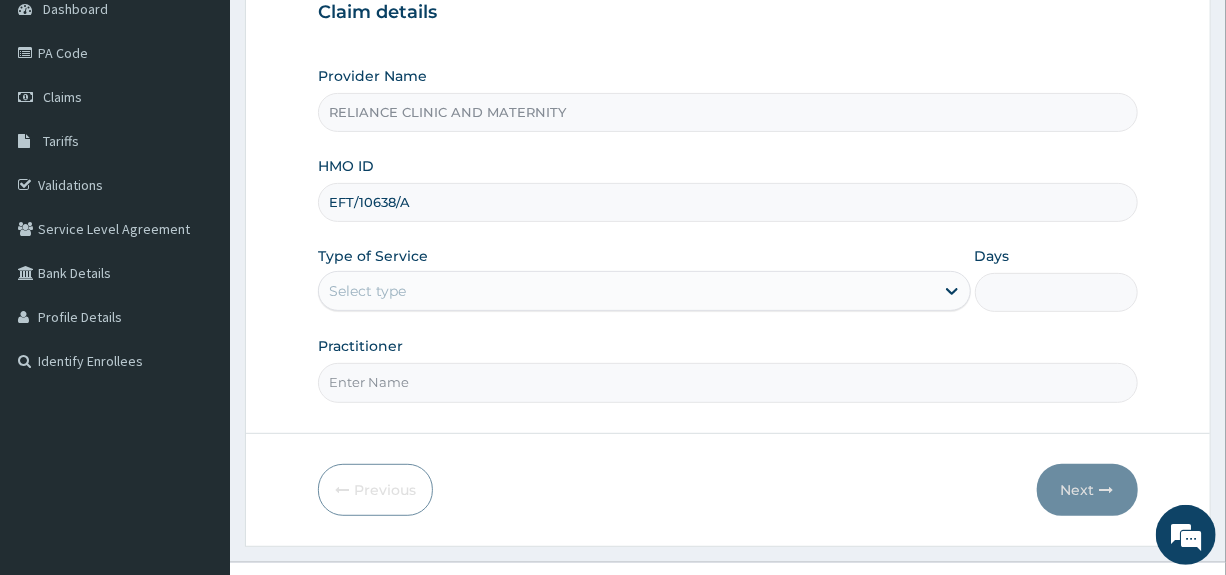 type on "EFT/10638/A" 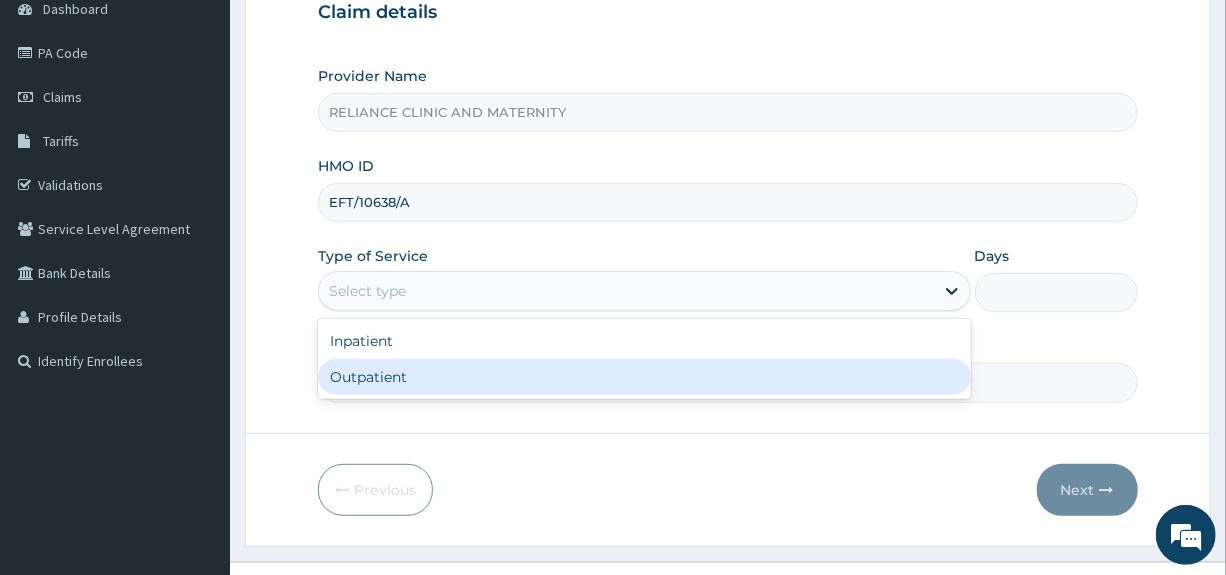 click on "Outpatient" at bounding box center [644, 377] 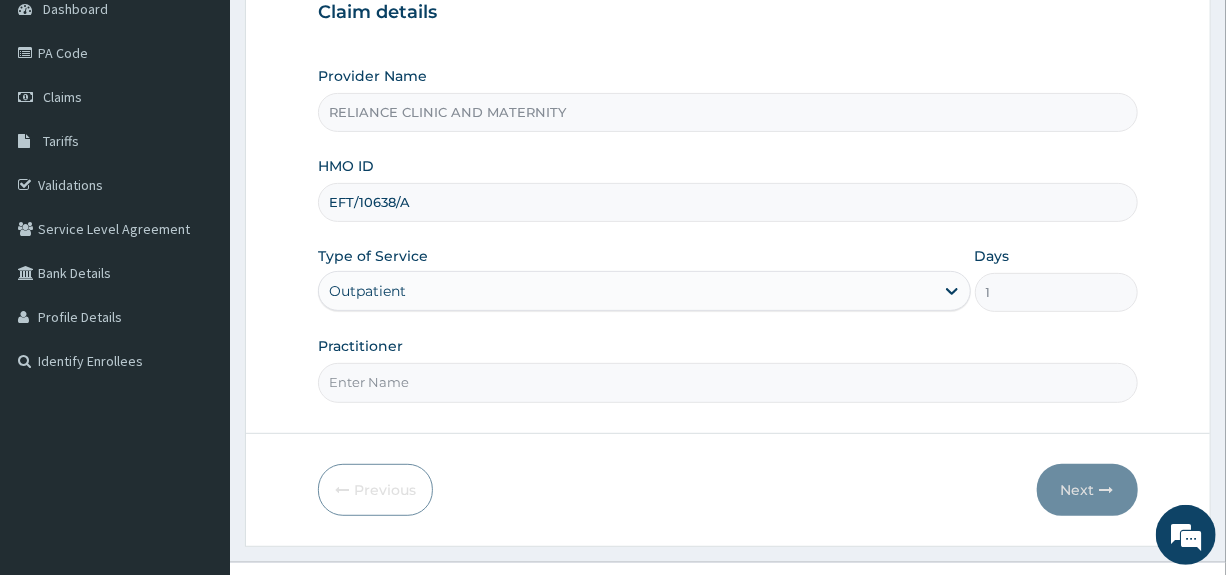 click on "Practitioner" at bounding box center (727, 382) 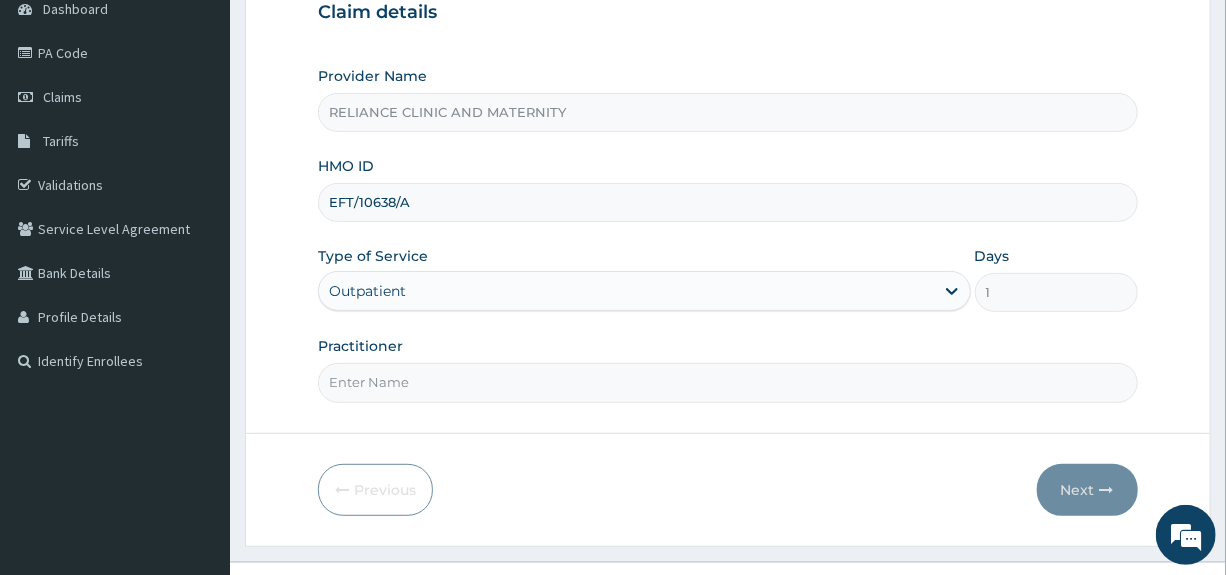 type on "Dr Ibrahim" 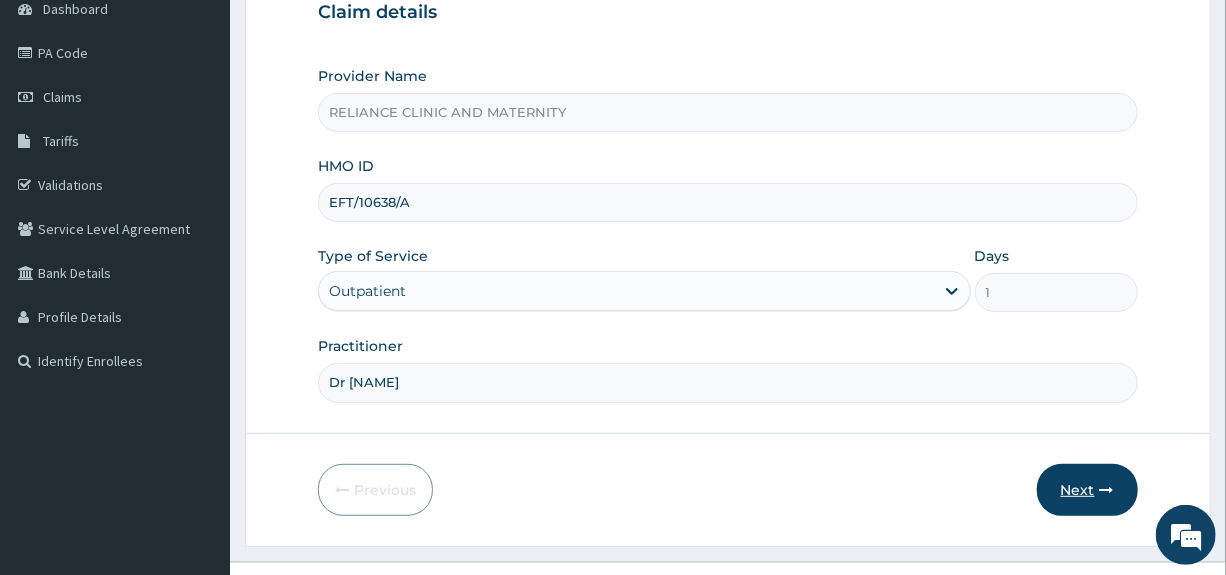 click on "Next" at bounding box center (1087, 490) 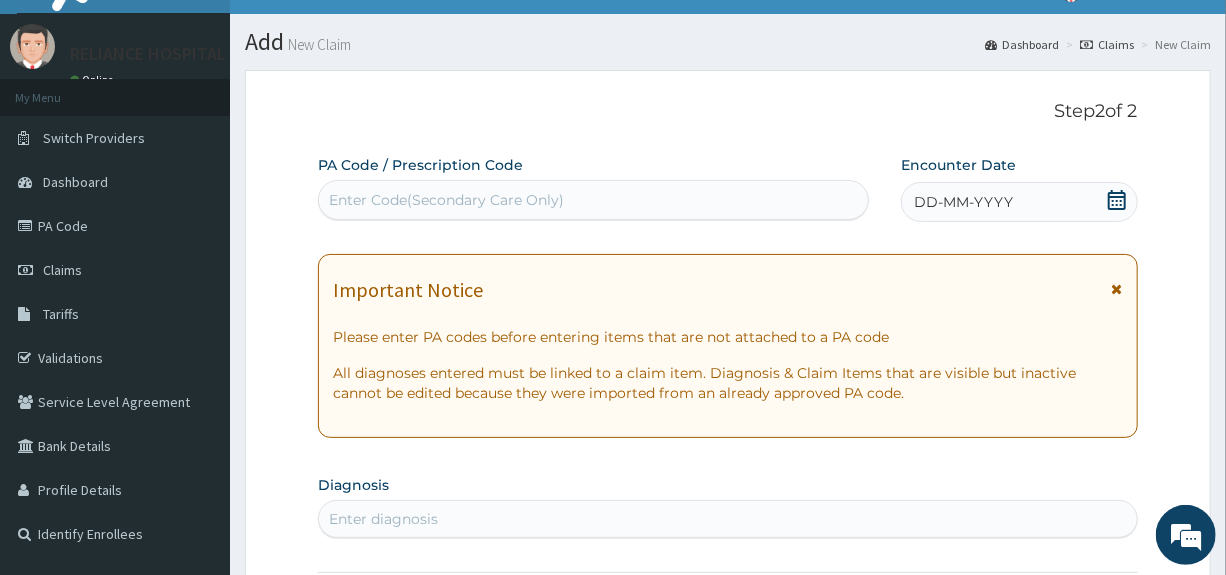 scroll, scrollTop: 0, scrollLeft: 0, axis: both 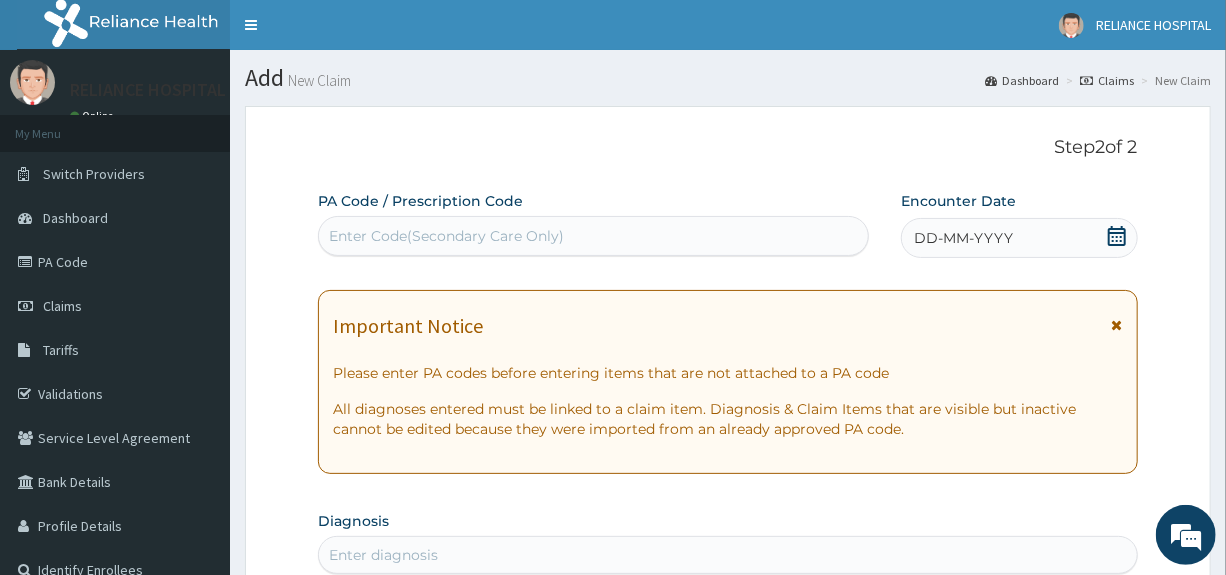 click on "Enter Code(Secondary Care Only)" at bounding box center [446, 236] 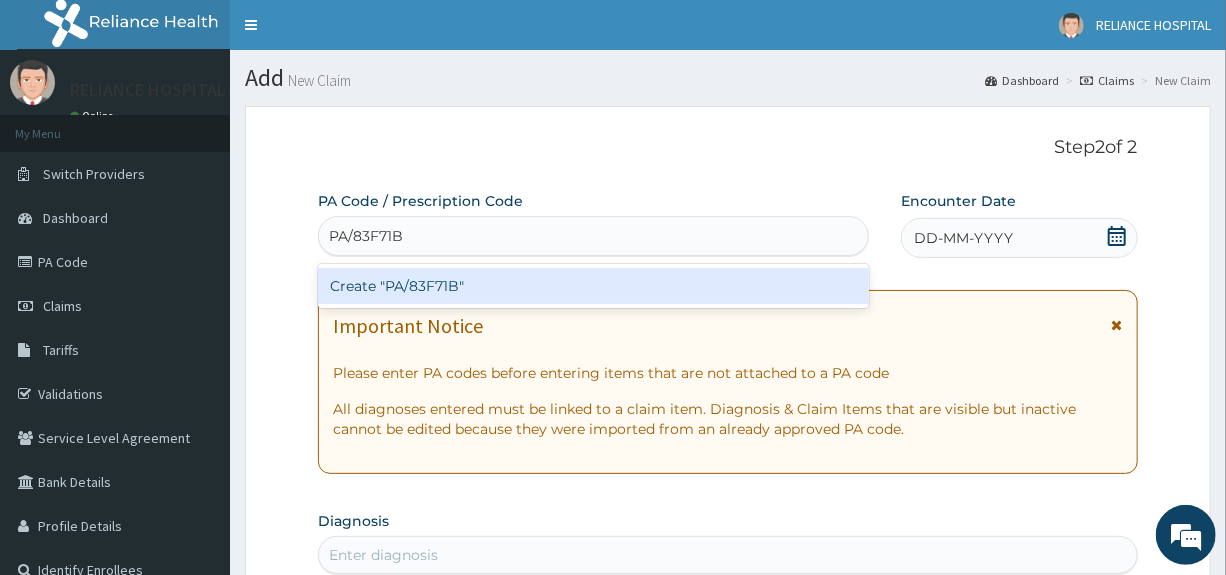 click on "Create "PA/83F71B"" at bounding box center (593, 286) 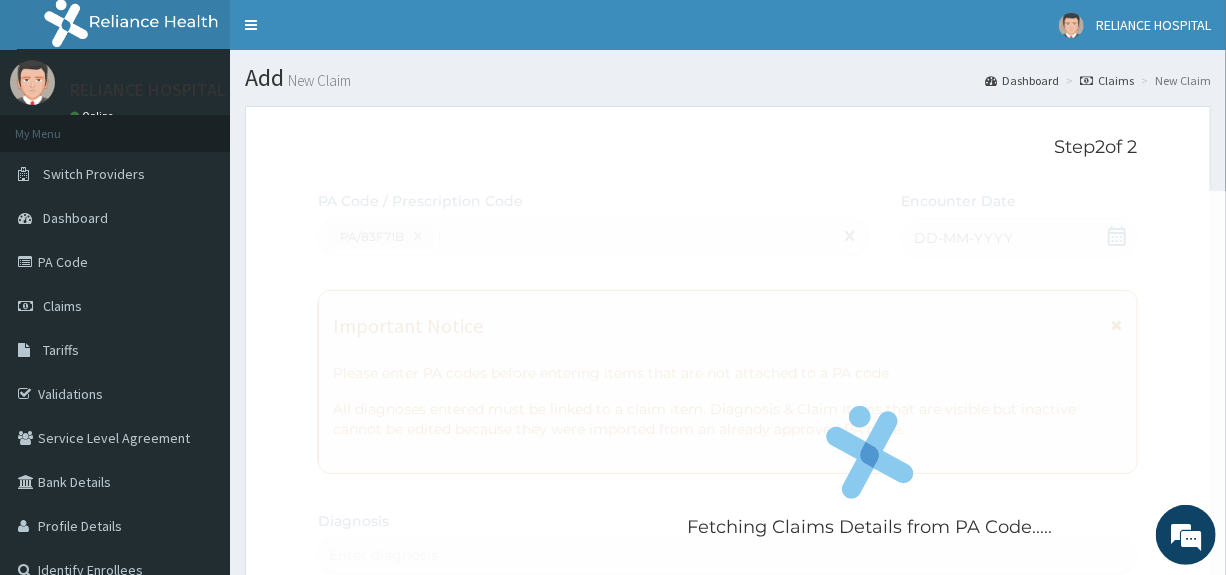 type 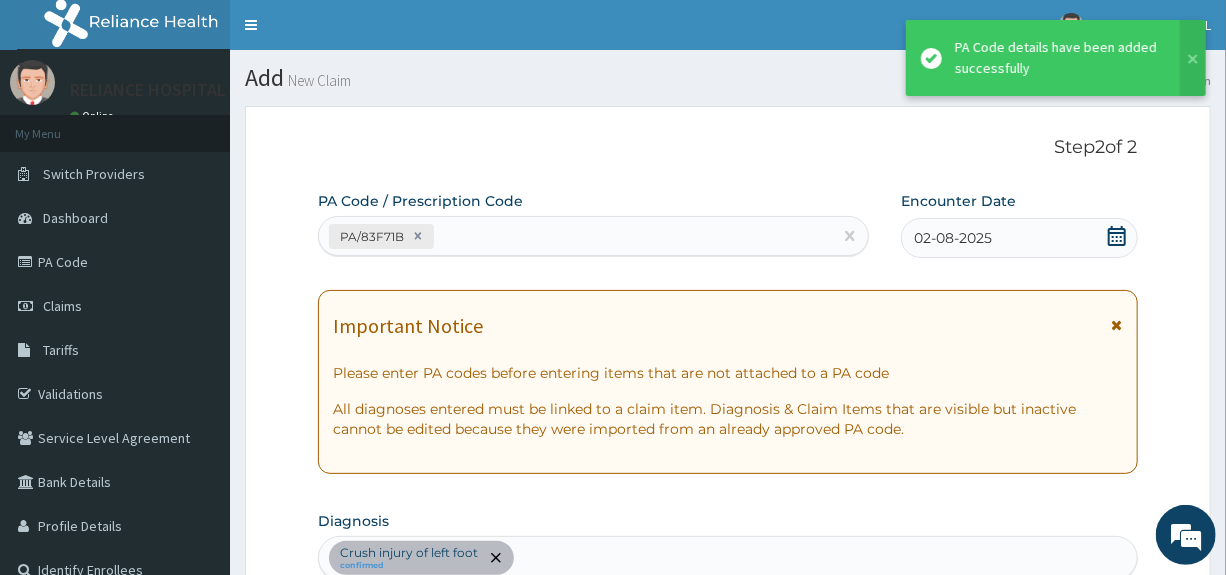 scroll, scrollTop: 751, scrollLeft: 0, axis: vertical 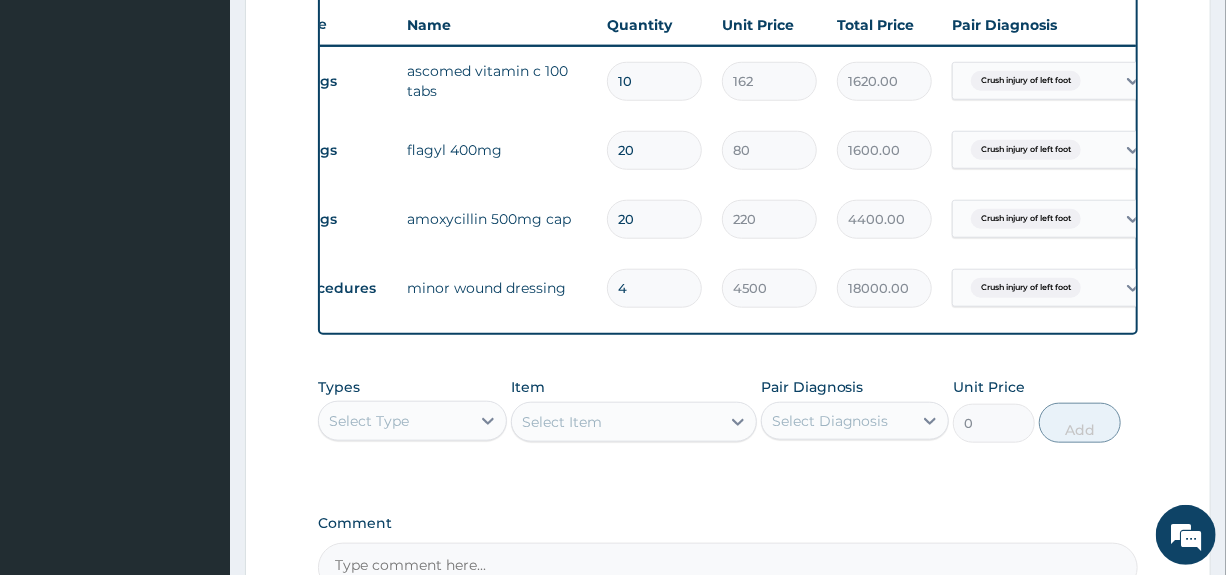 type 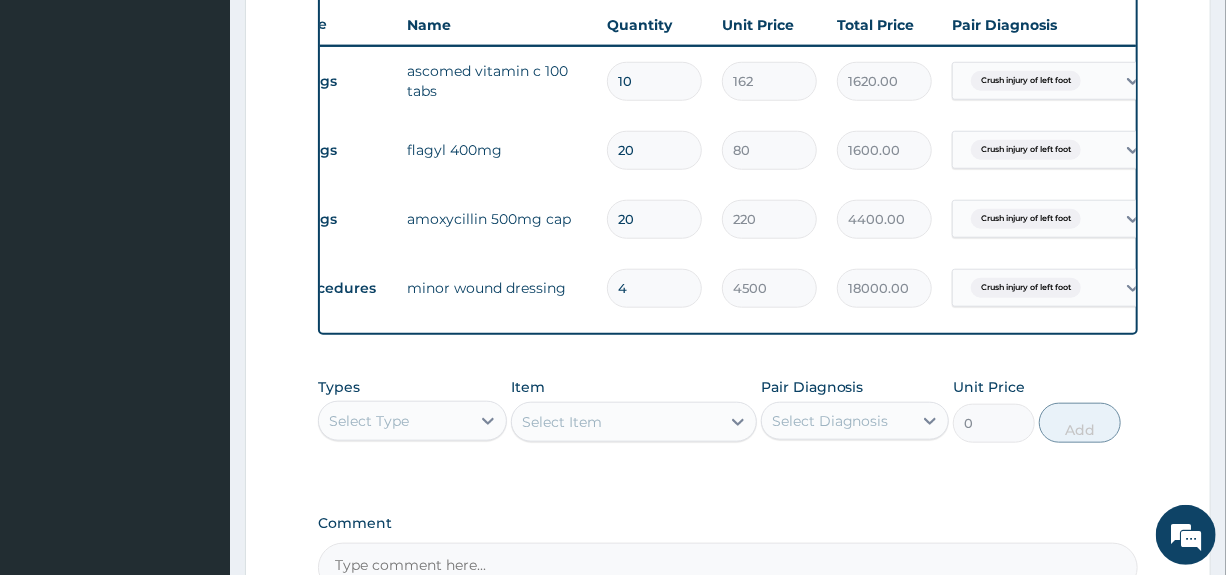 type on "0.00" 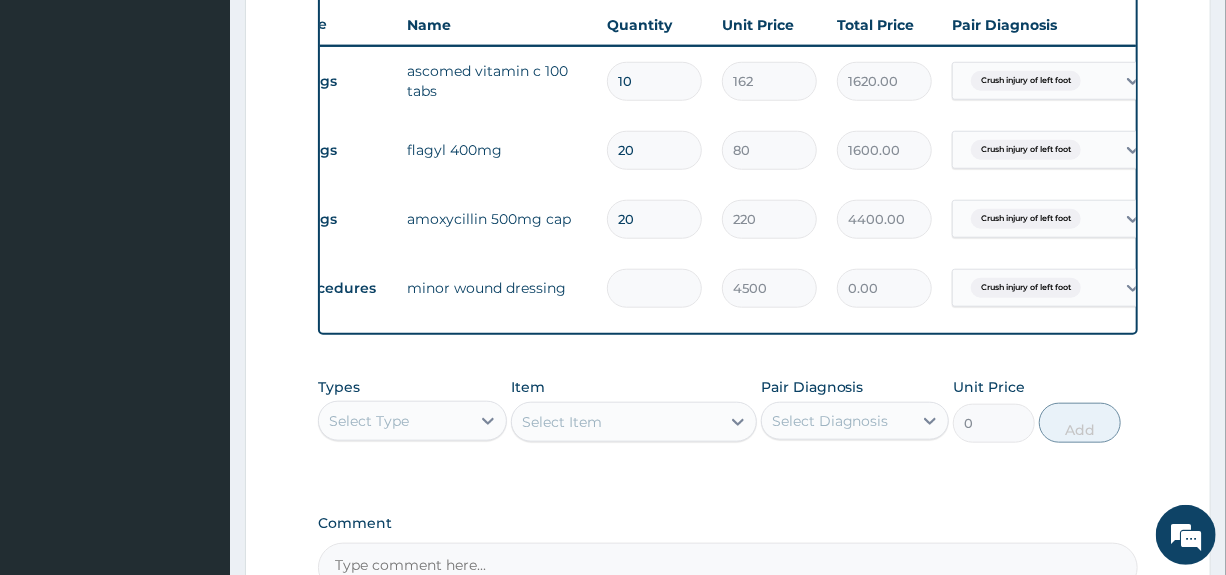 type on "1" 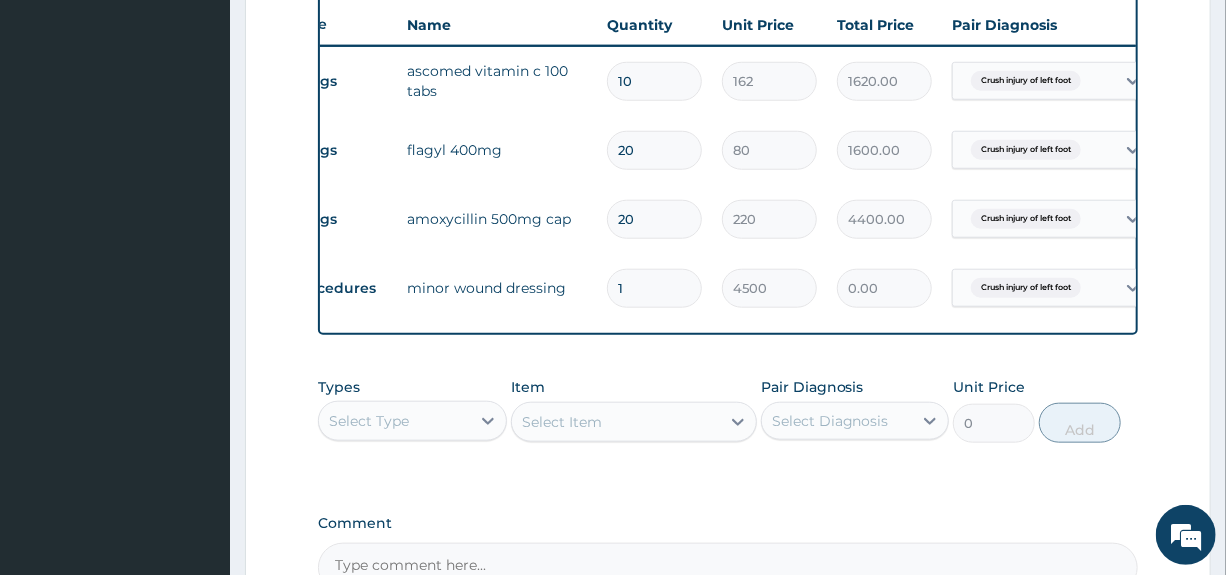 type on "4500.00" 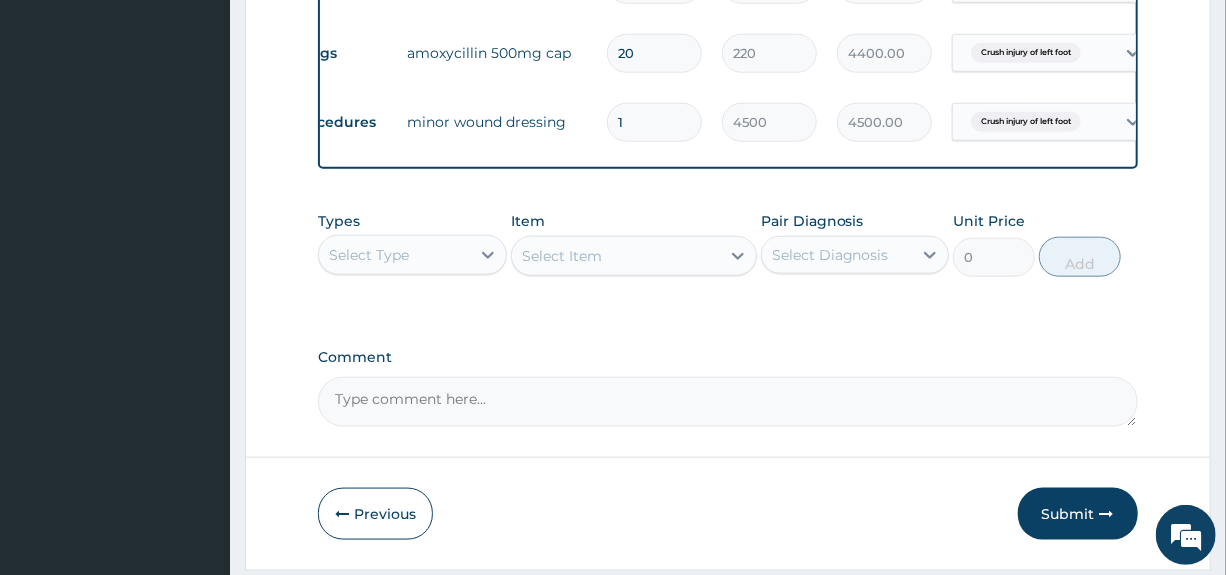 scroll, scrollTop: 993, scrollLeft: 0, axis: vertical 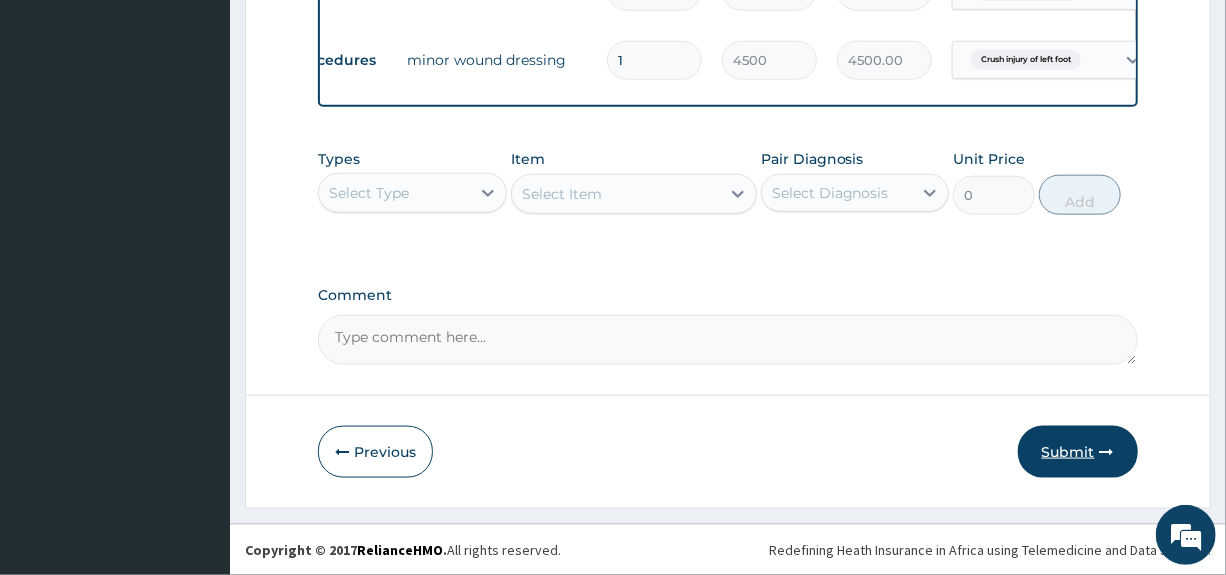 click on "Submit" at bounding box center [1078, 452] 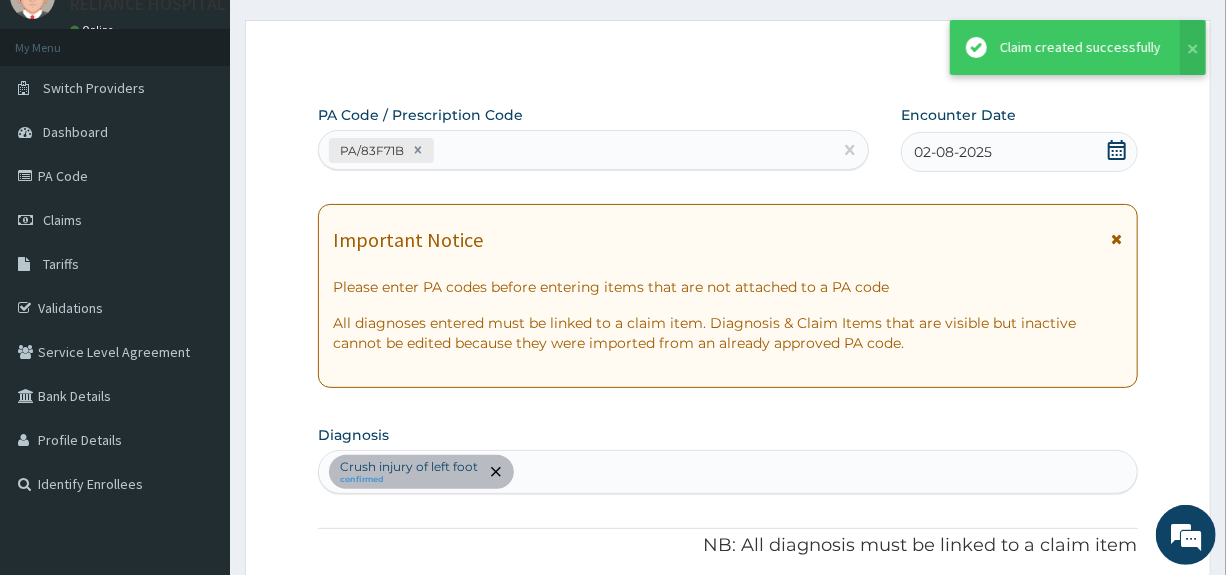 scroll, scrollTop: 993, scrollLeft: 0, axis: vertical 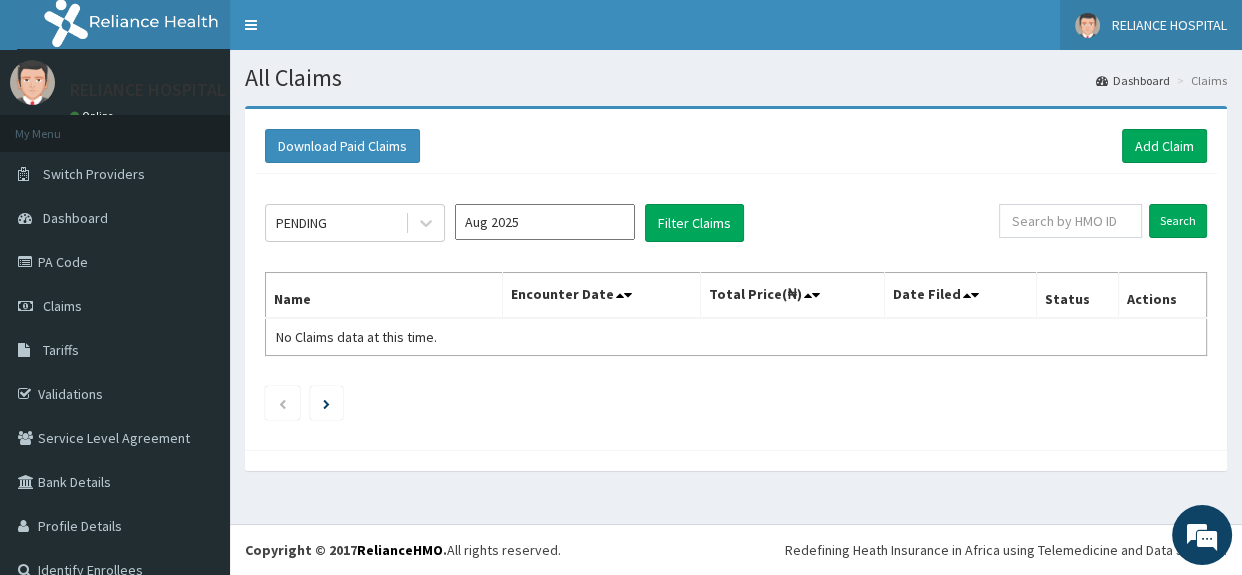 click on "RELIANCE HOSPITAL" at bounding box center [1169, 25] 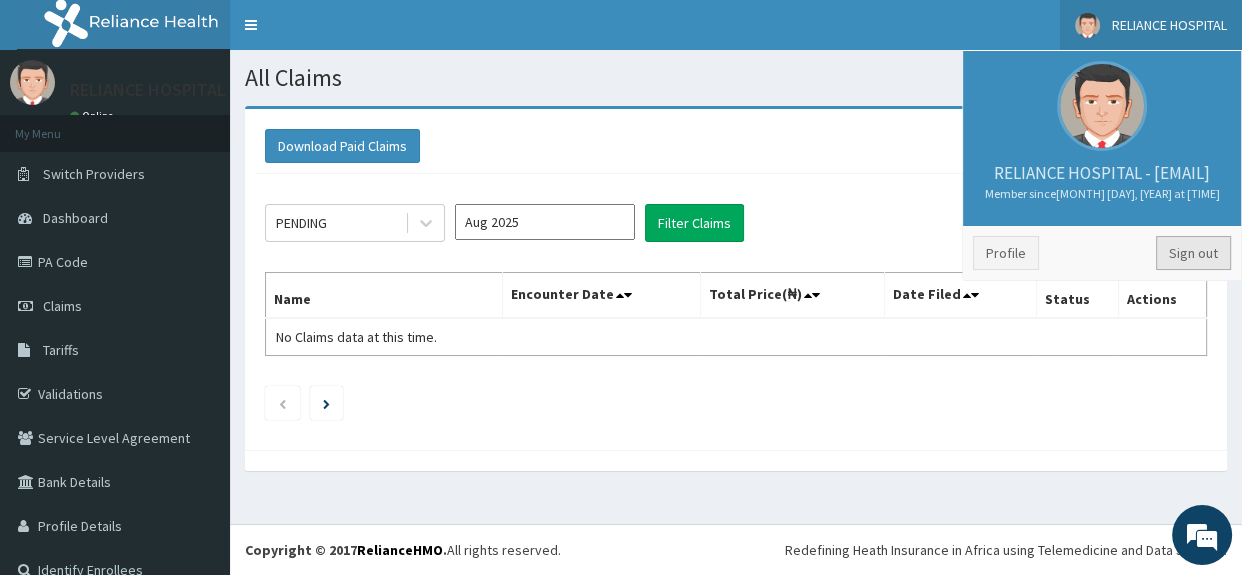 click on "Sign out" at bounding box center (1193, 253) 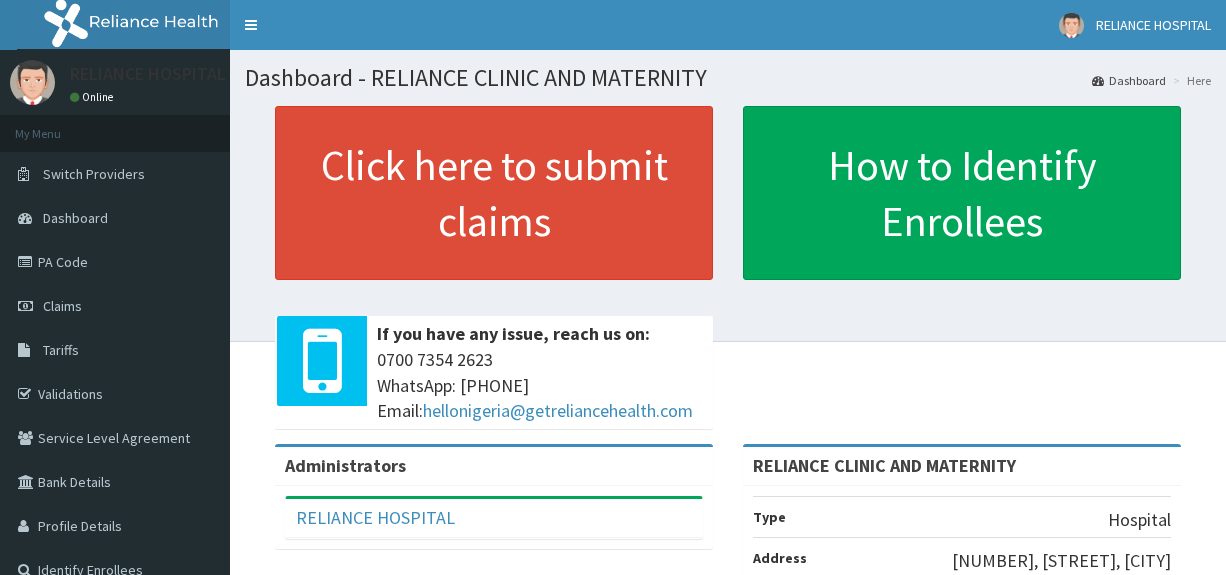 scroll, scrollTop: 0, scrollLeft: 0, axis: both 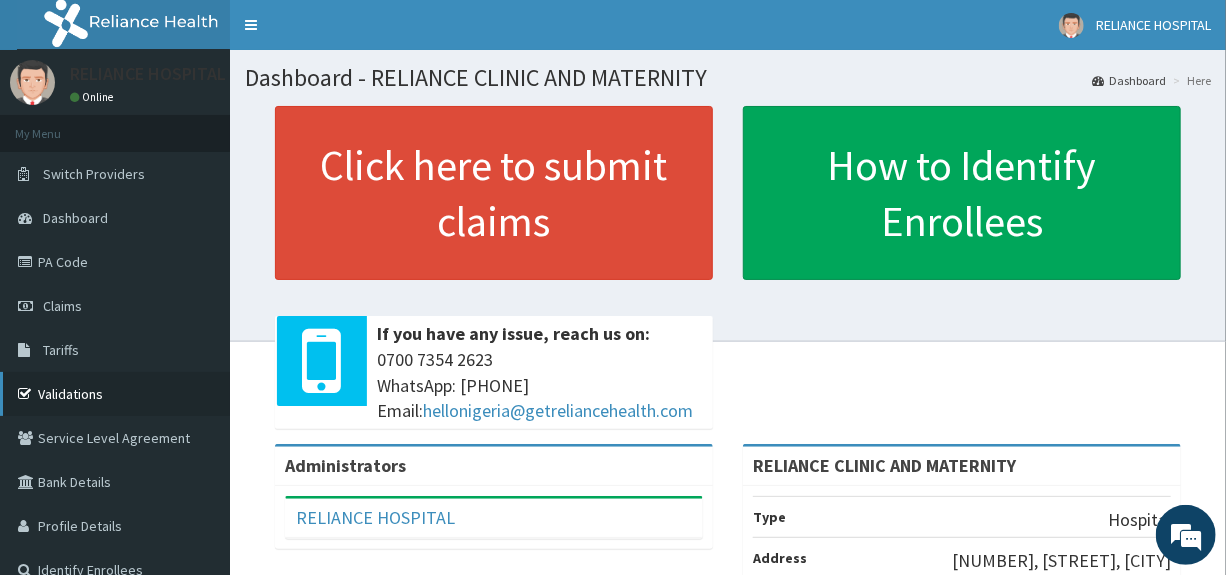 click on "Validations" at bounding box center (115, 394) 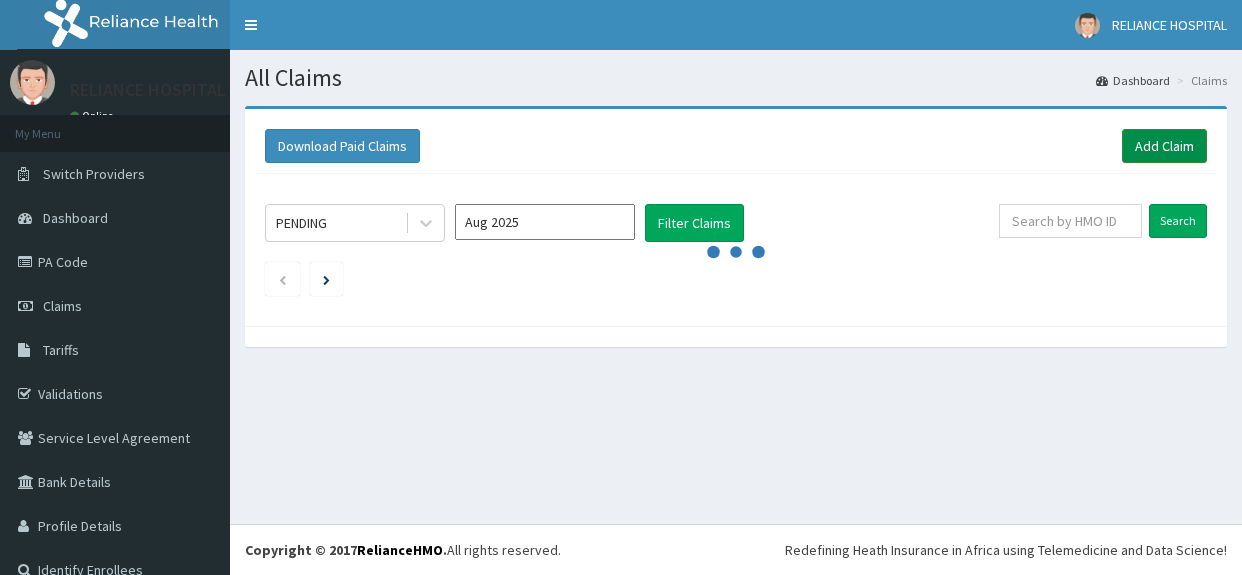 scroll, scrollTop: 0, scrollLeft: 0, axis: both 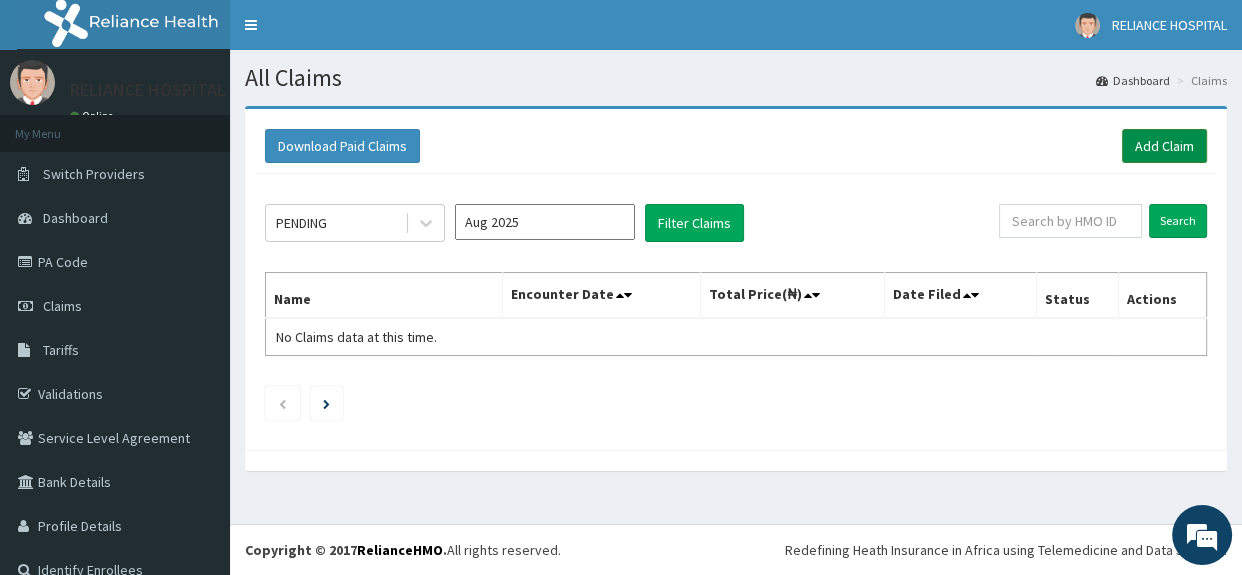 click on "Add Claim" at bounding box center (1164, 146) 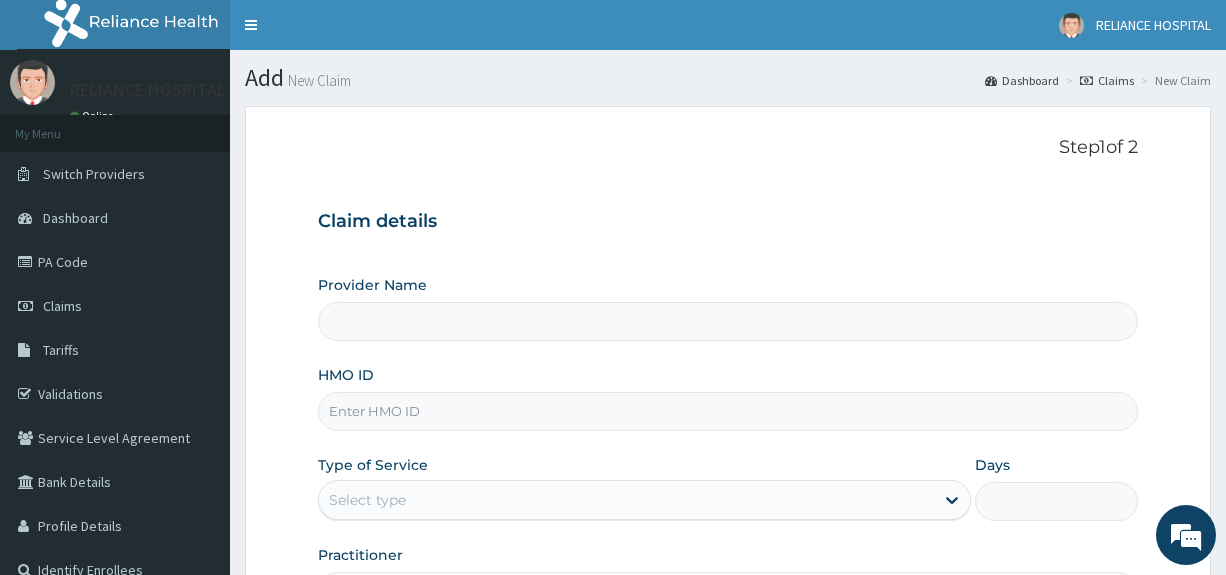 scroll, scrollTop: 0, scrollLeft: 0, axis: both 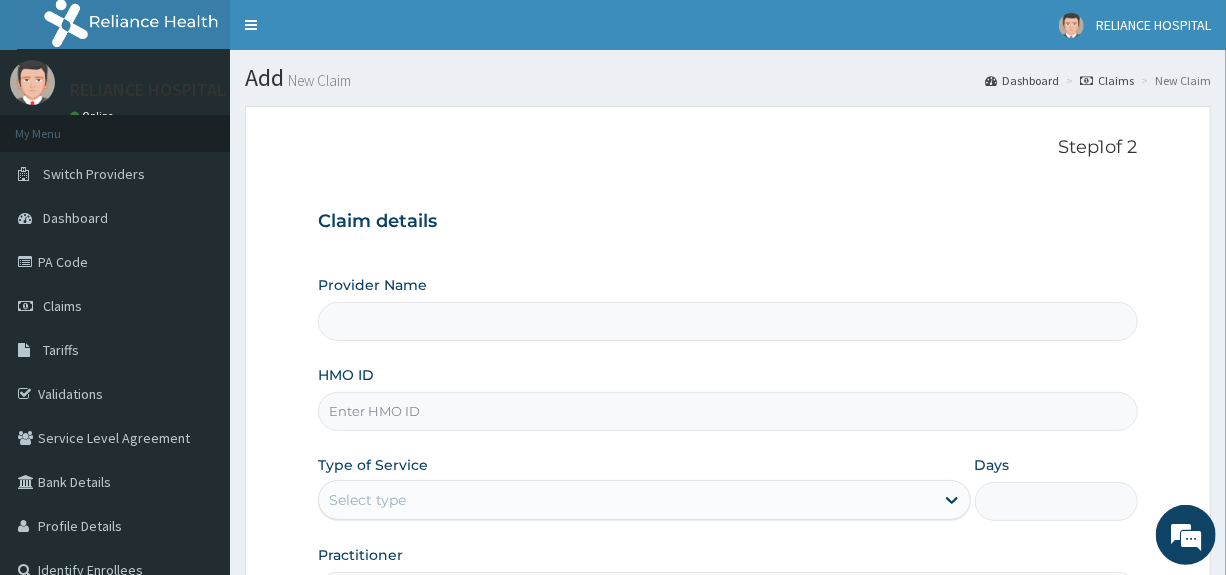 click on "HMO ID" at bounding box center [727, 411] 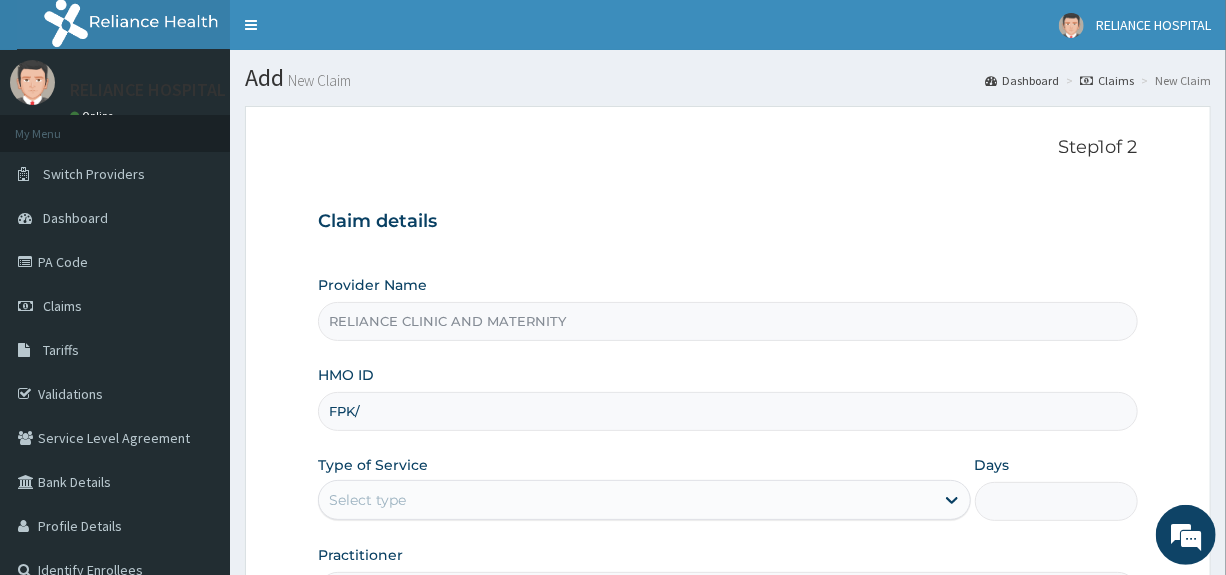 scroll, scrollTop: 0, scrollLeft: 0, axis: both 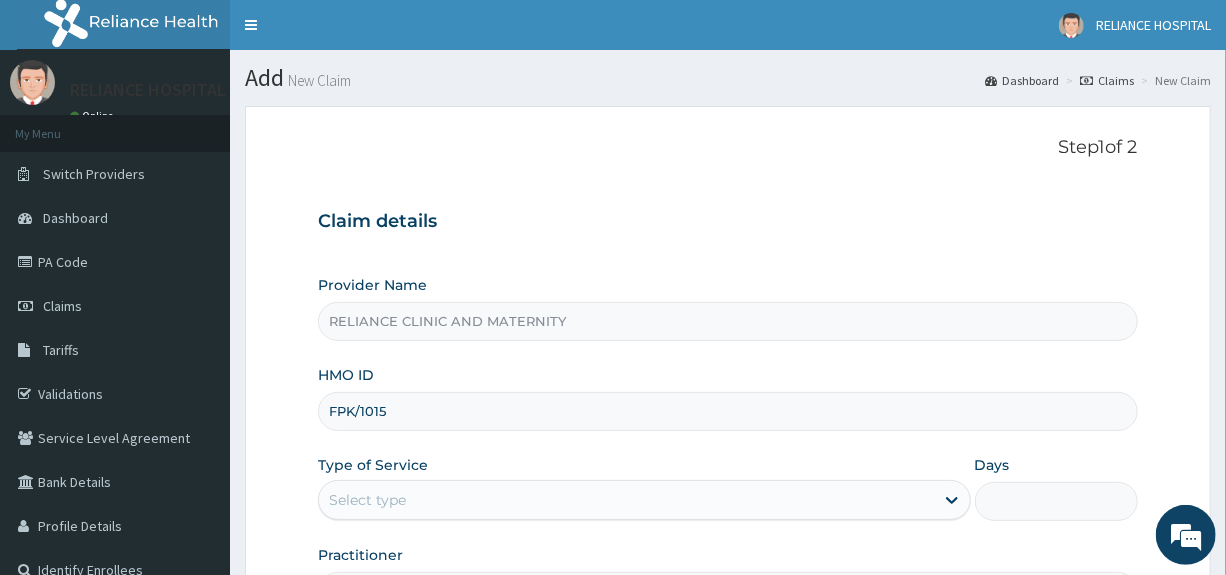 type on "FPK/10150/A" 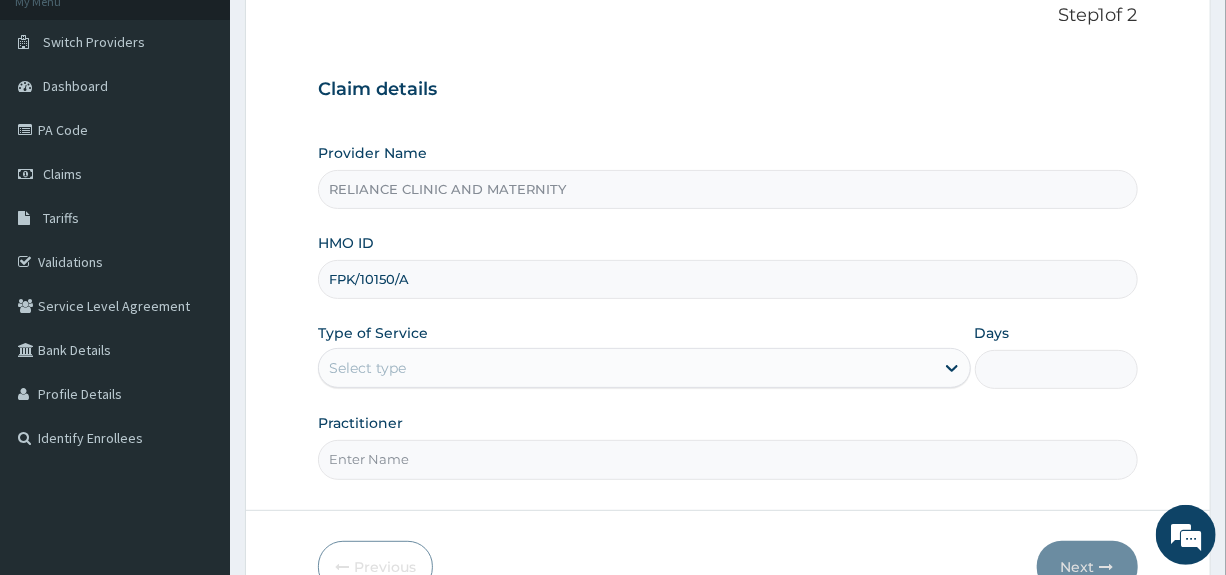scroll, scrollTop: 166, scrollLeft: 0, axis: vertical 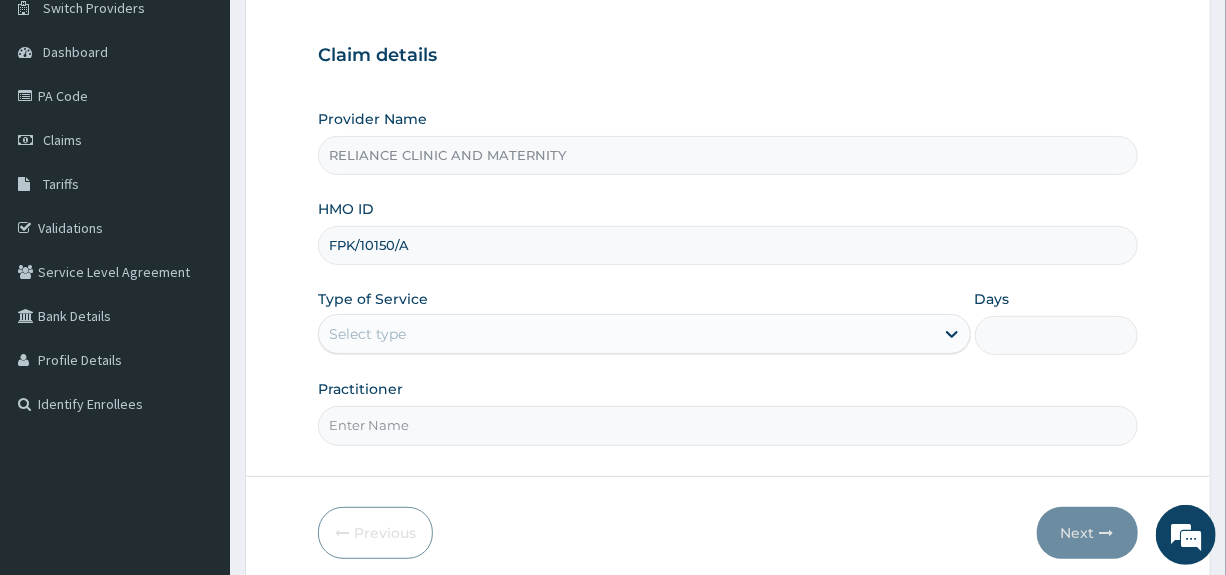 click on "Select type" at bounding box center [626, 334] 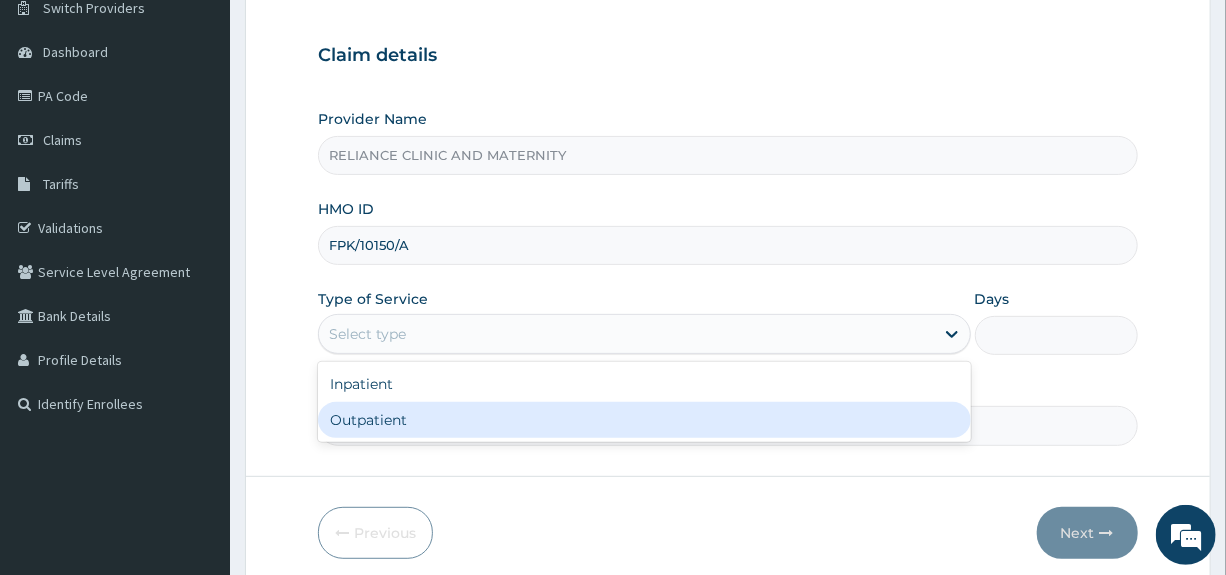 click on "Outpatient" at bounding box center [644, 420] 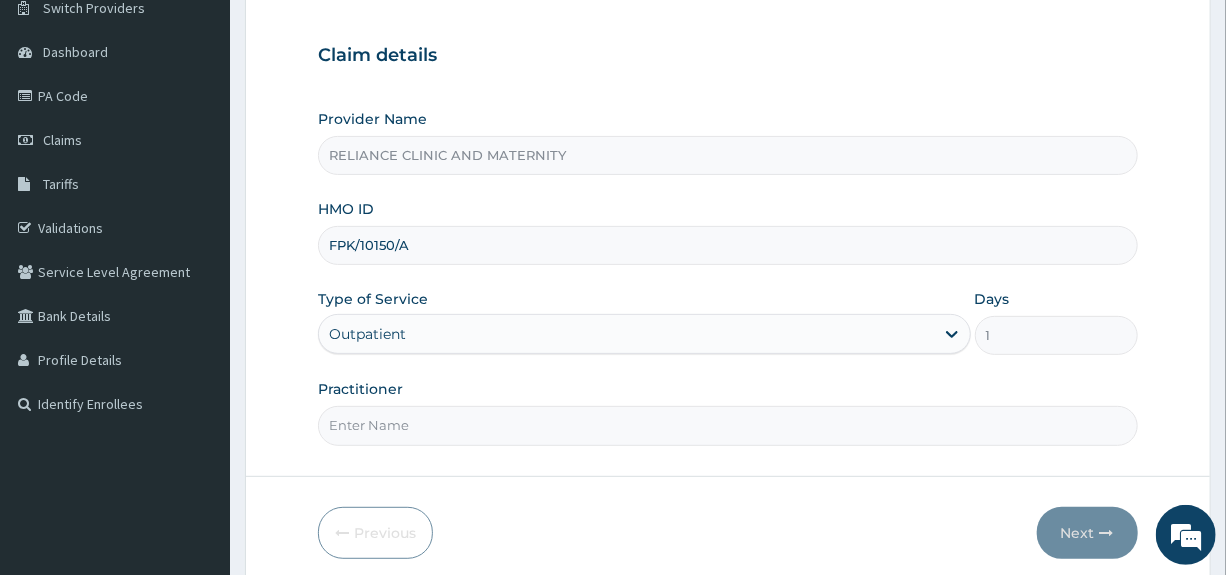 click on "Practitioner" at bounding box center (727, 425) 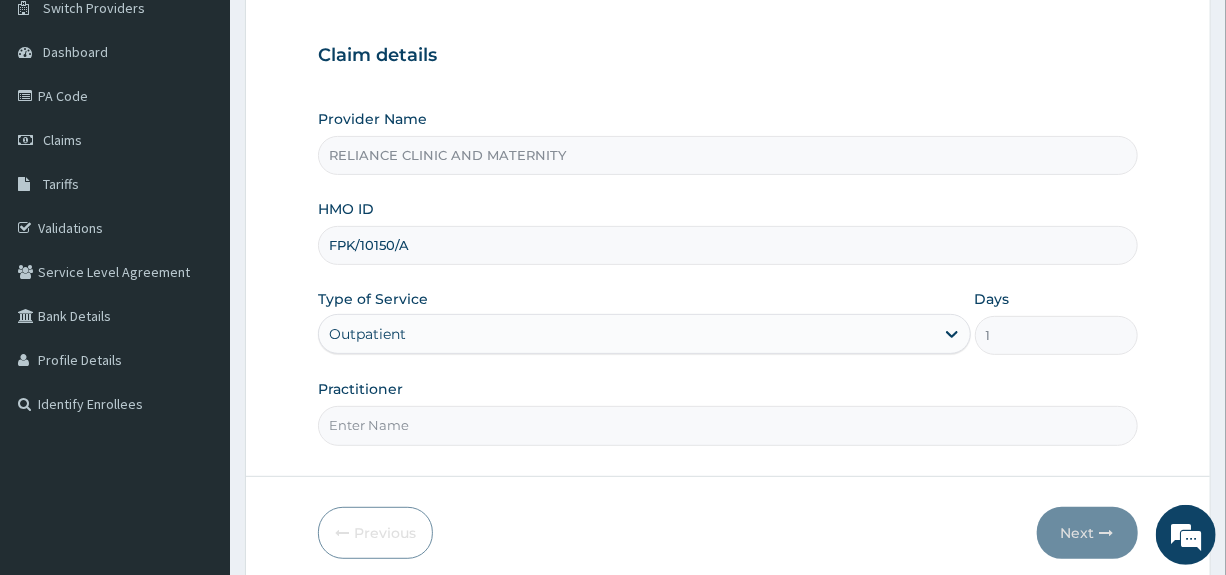 type on "Dr [LAST]" 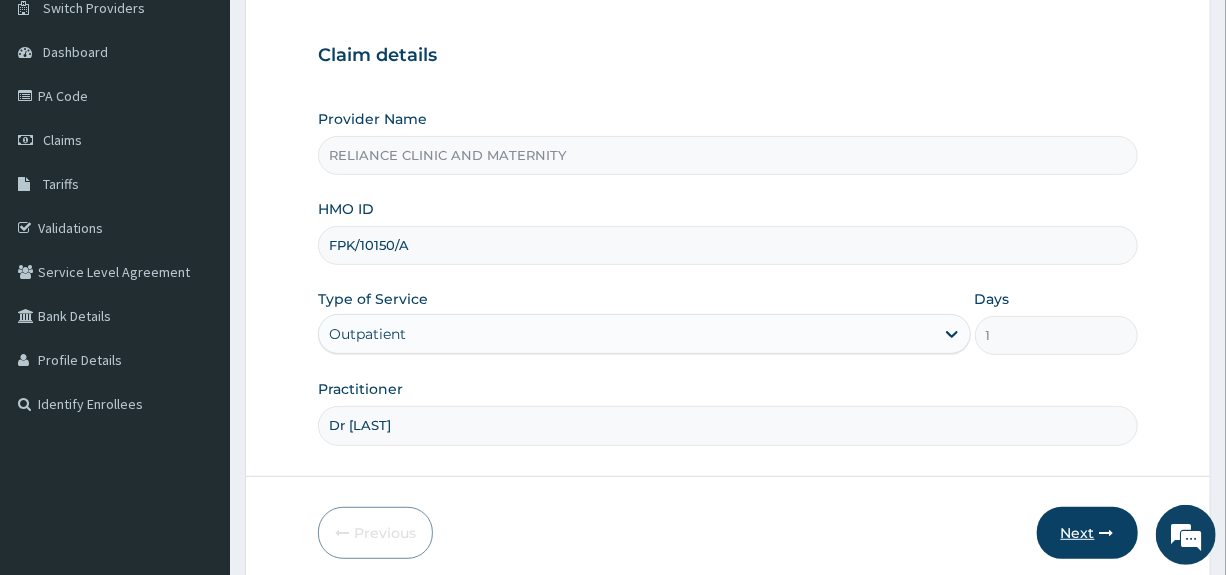 click on "Next" at bounding box center (1087, 533) 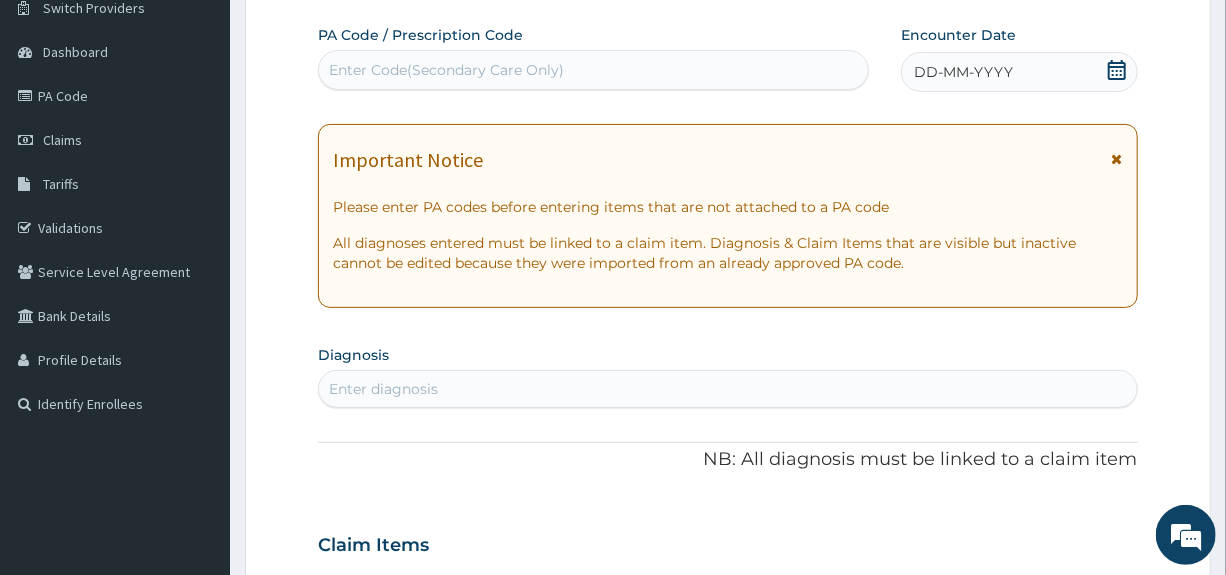 click 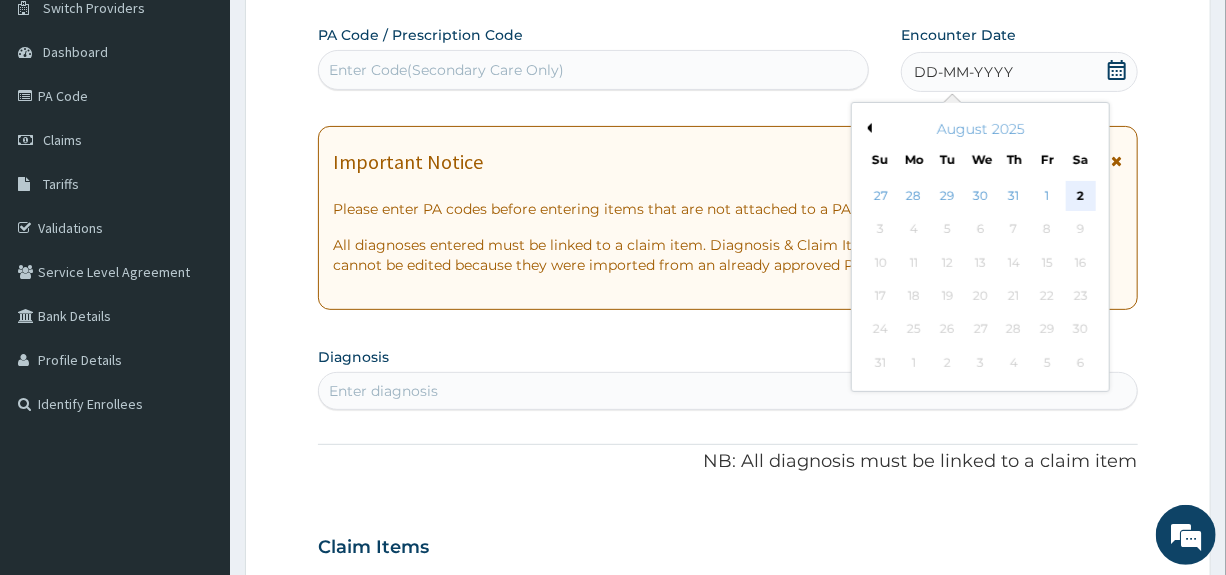 click on "2" at bounding box center (1081, 196) 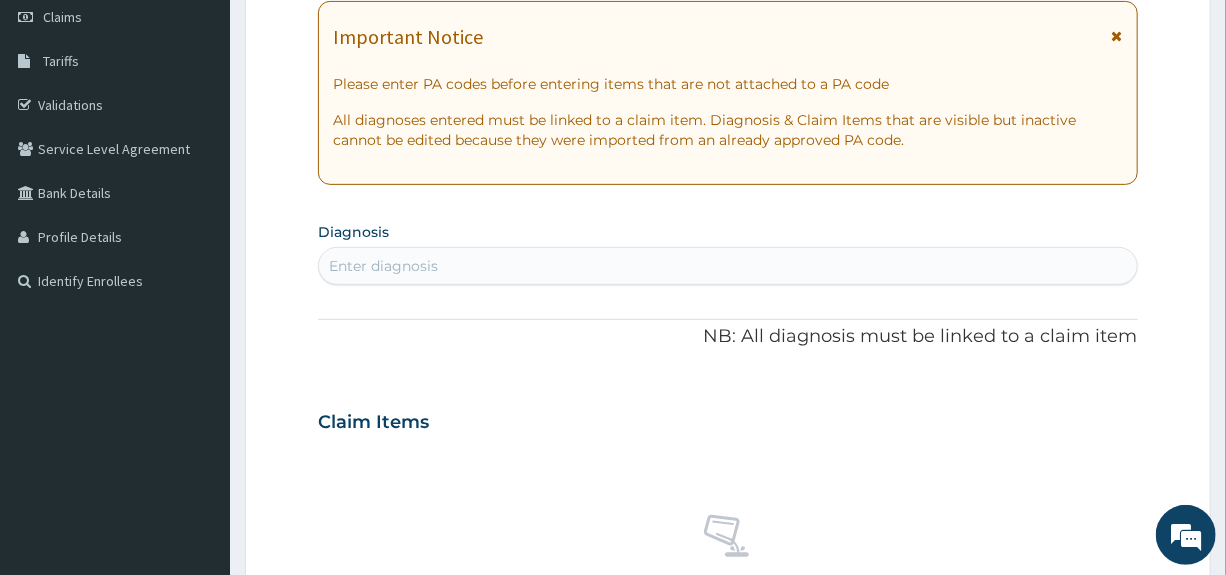 scroll, scrollTop: 413, scrollLeft: 0, axis: vertical 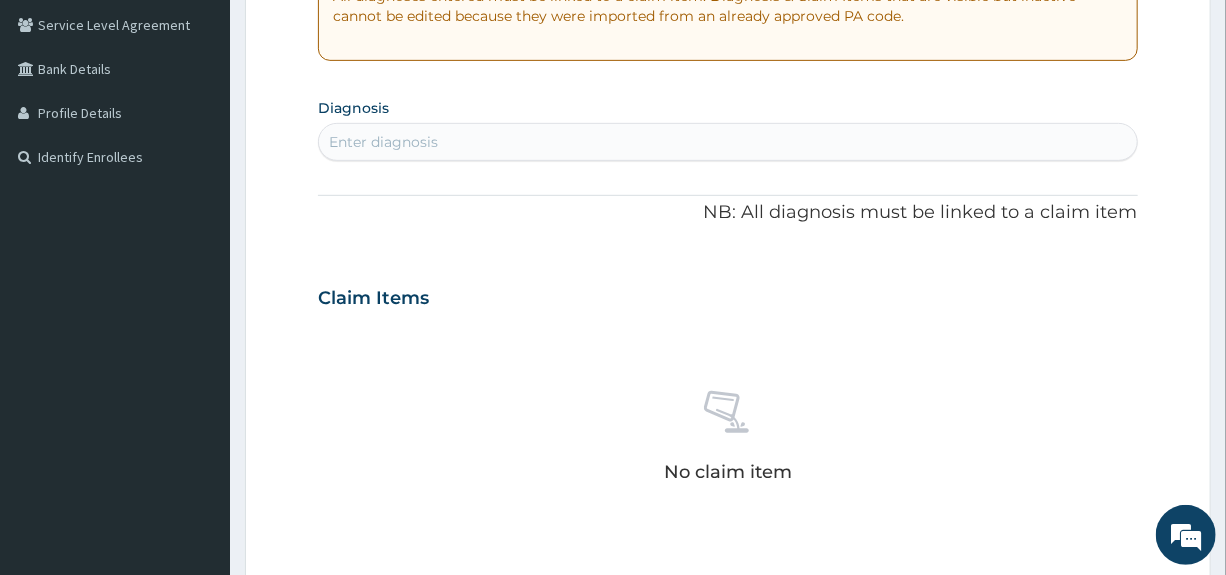 click on "Enter diagnosis" at bounding box center [727, 142] 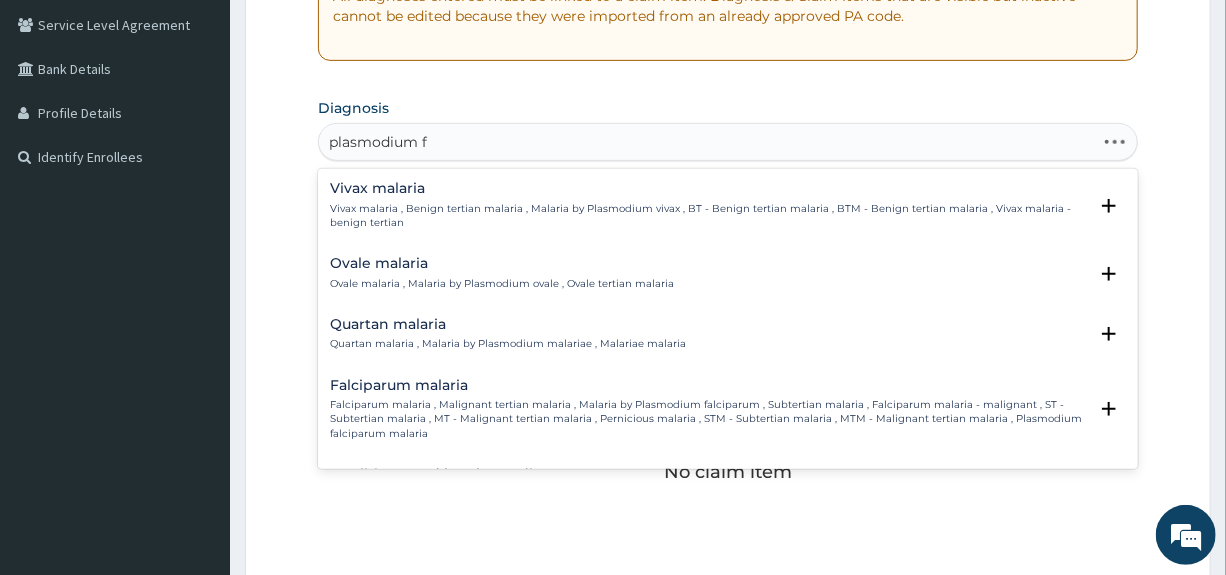 type on "plasmodium fa" 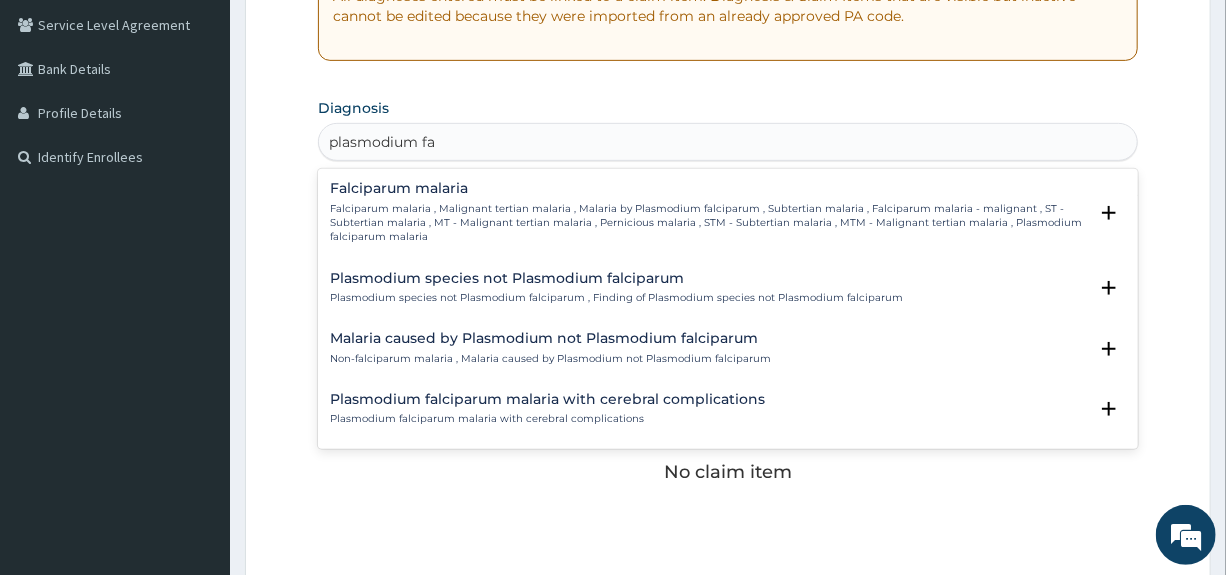 click on "Falciparum malaria Falciparum malaria , Malignant tertian malaria , Malaria by Plasmodium falciparum , Subtertian malaria , Falciparum malaria - malignant , ST - Subtertian malaria , MT - Malignant tertian malaria , Pernicious malaria , STM - Subtertian malaria , MTM - Malignant tertian malaria , Plasmodium falciparum malaria" at bounding box center (708, 212) 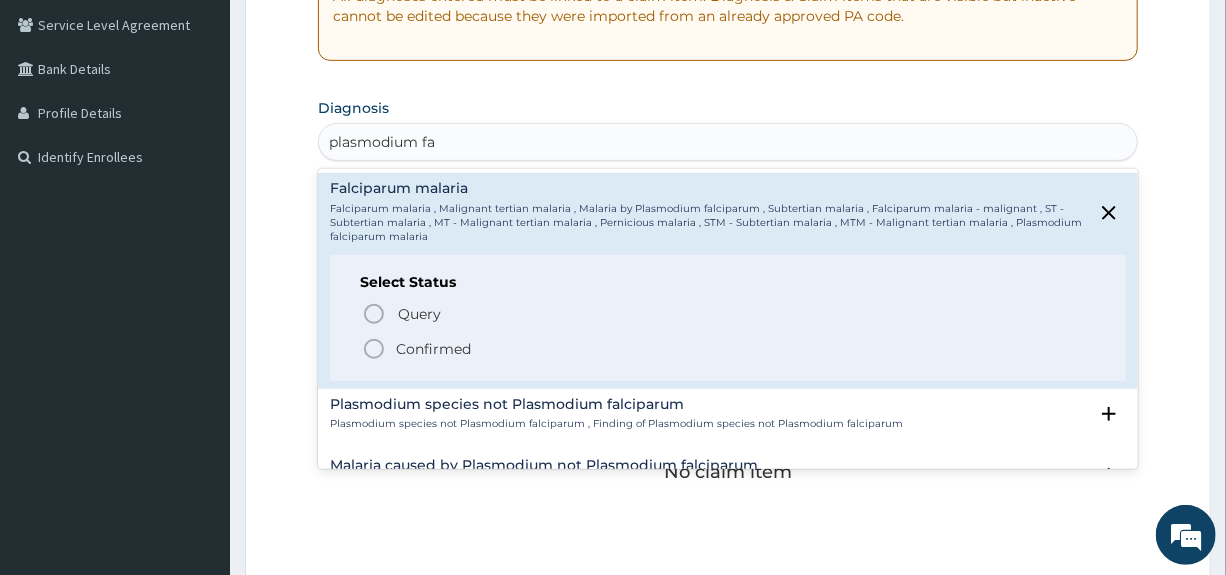 click on "Confirmed" at bounding box center [433, 349] 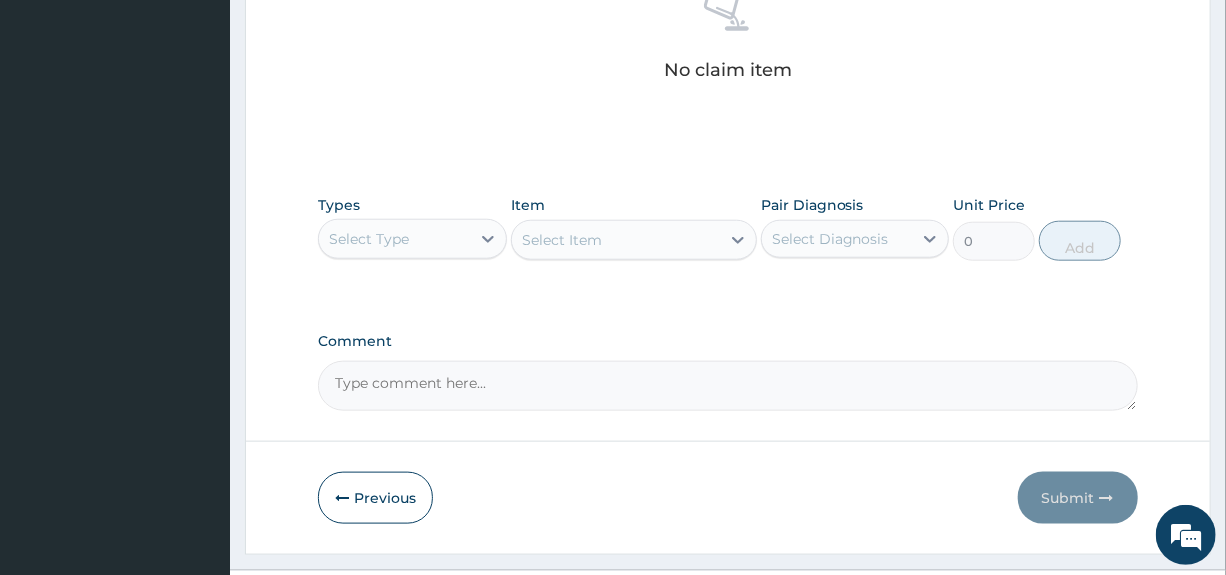 scroll, scrollTop: 855, scrollLeft: 0, axis: vertical 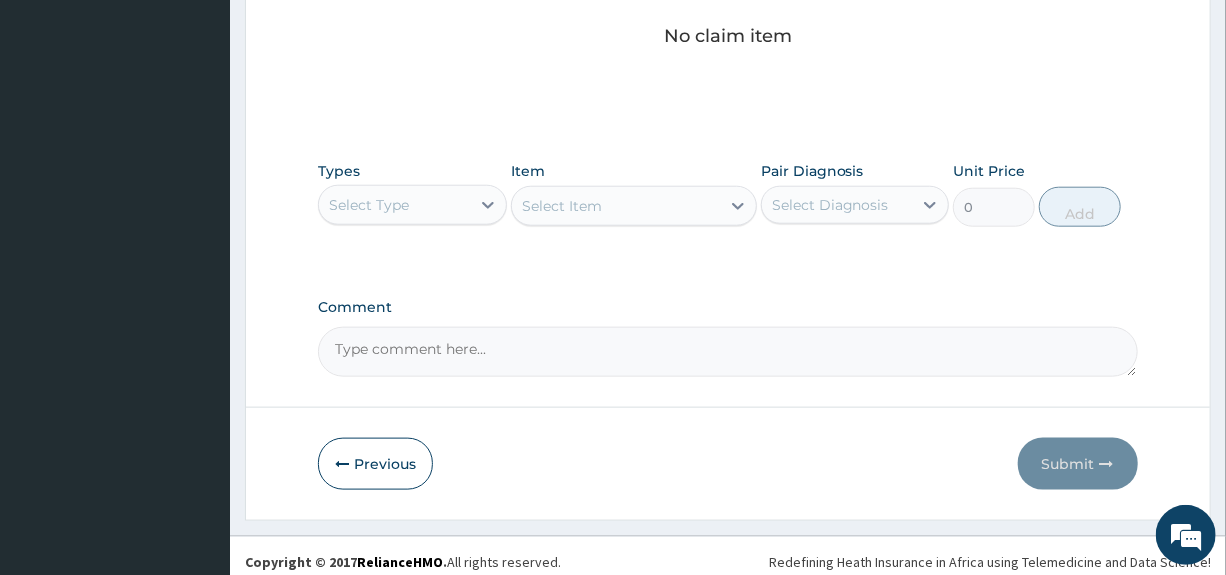 click on "Select Type" at bounding box center (394, 205) 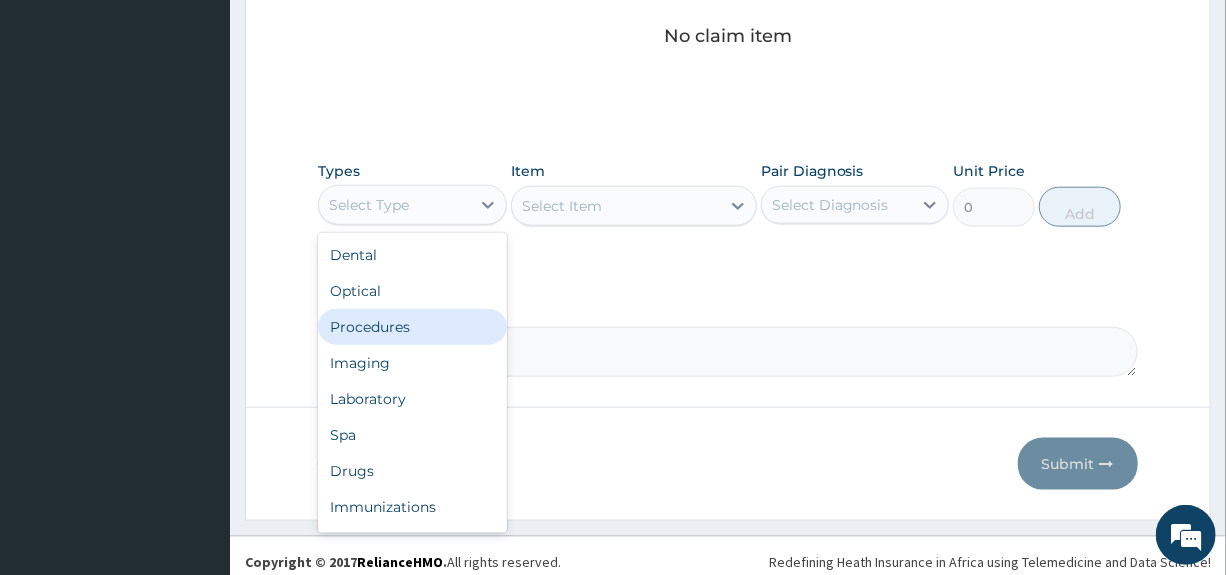 click on "Procedures" at bounding box center (412, 327) 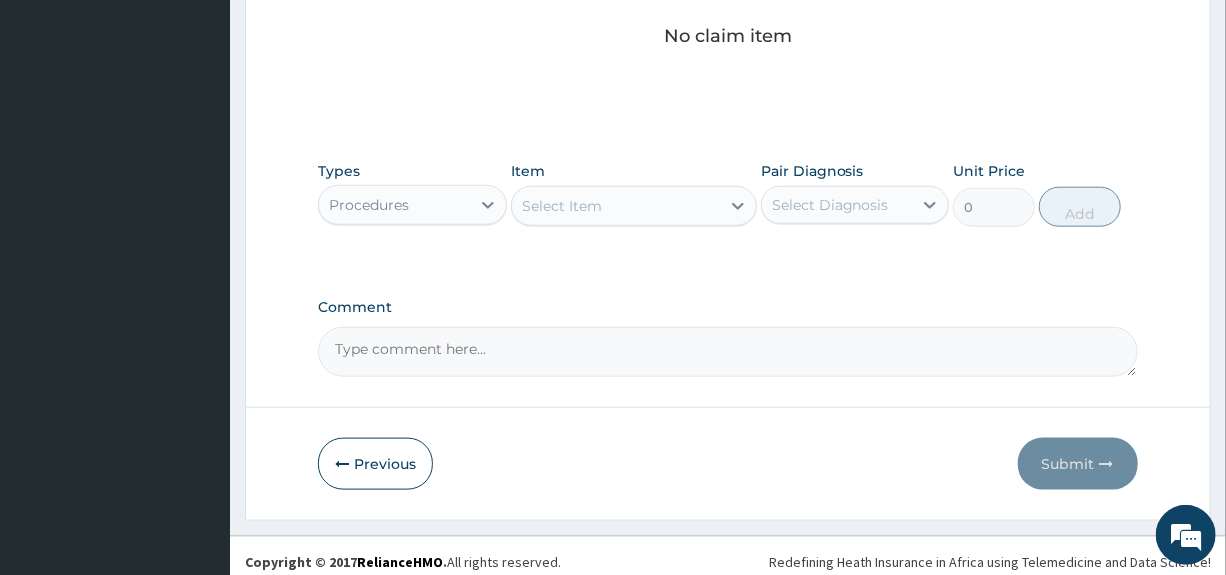 click on "Select Item" at bounding box center [616, 206] 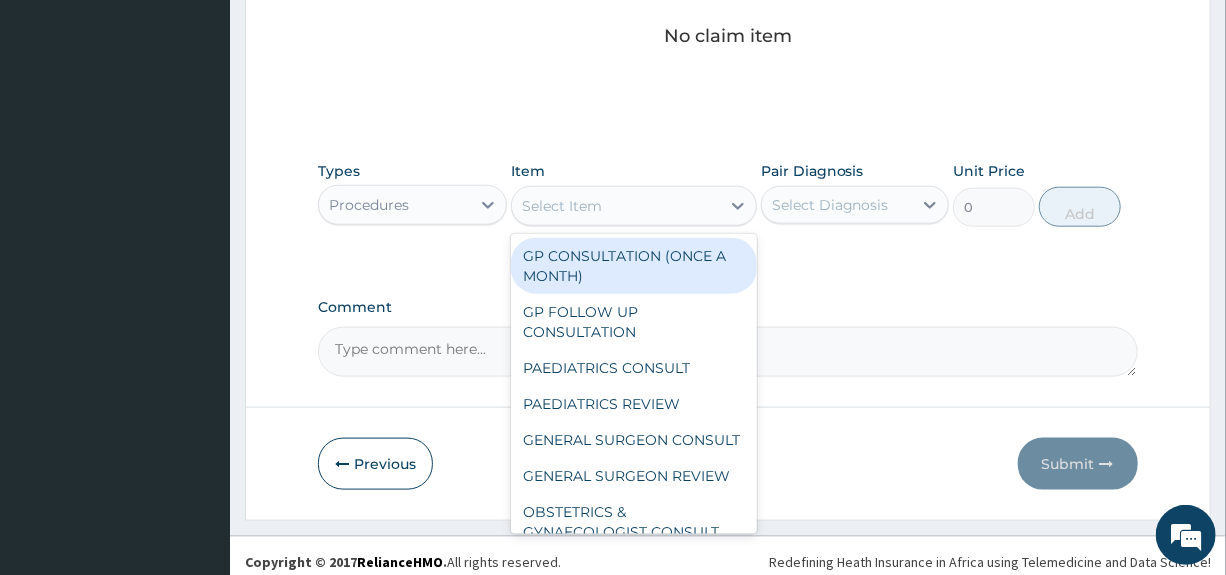 click on "GP CONSULTATION (ONCE A MONTH)" at bounding box center [634, 266] 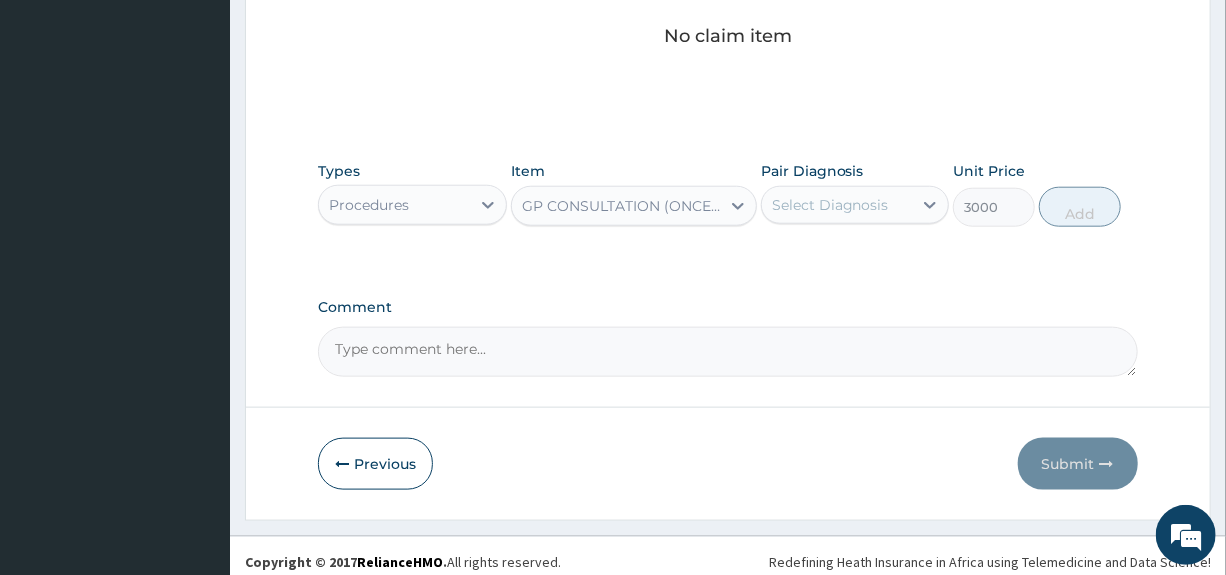 click on "Select Diagnosis" at bounding box center (830, 205) 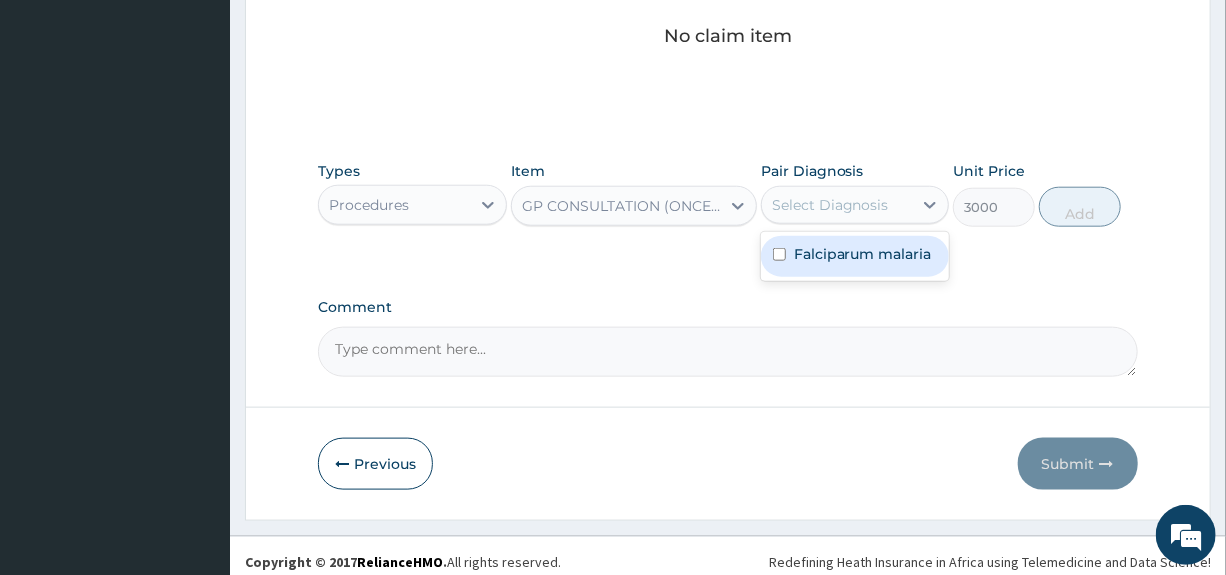 click on "Falciparum malaria" at bounding box center [863, 254] 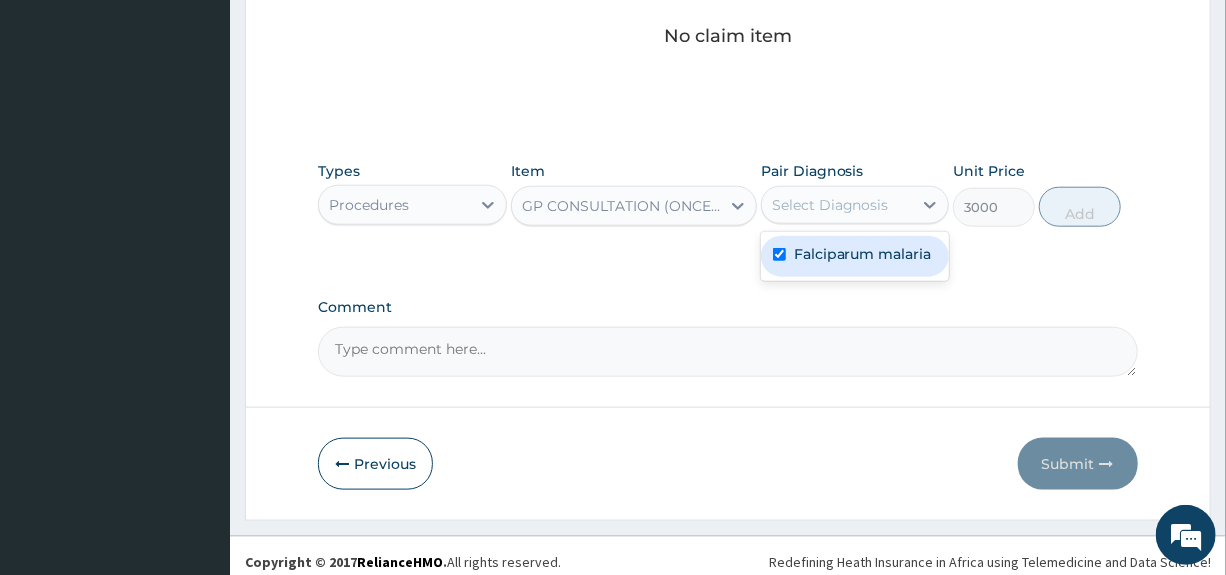 checkbox on "true" 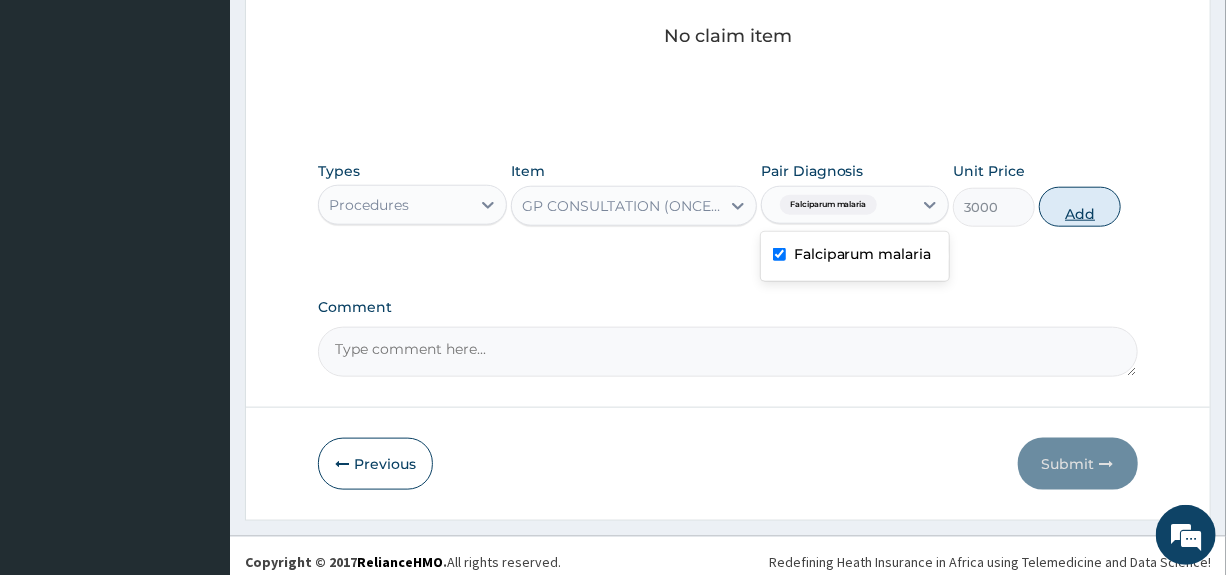 click on "Add" at bounding box center [1080, 207] 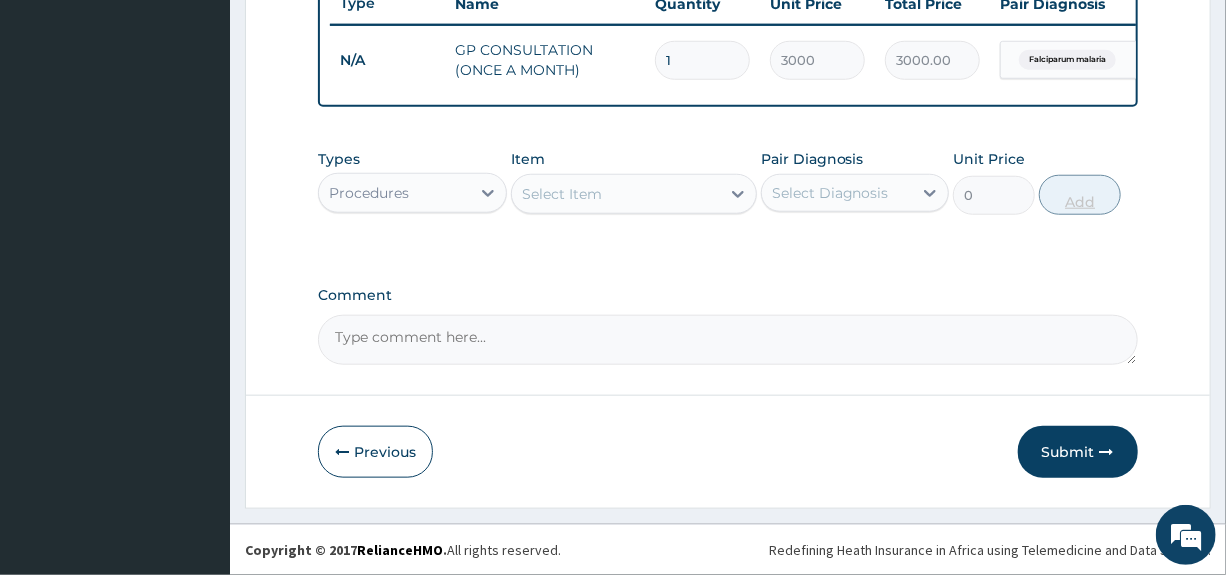 scroll, scrollTop: 785, scrollLeft: 0, axis: vertical 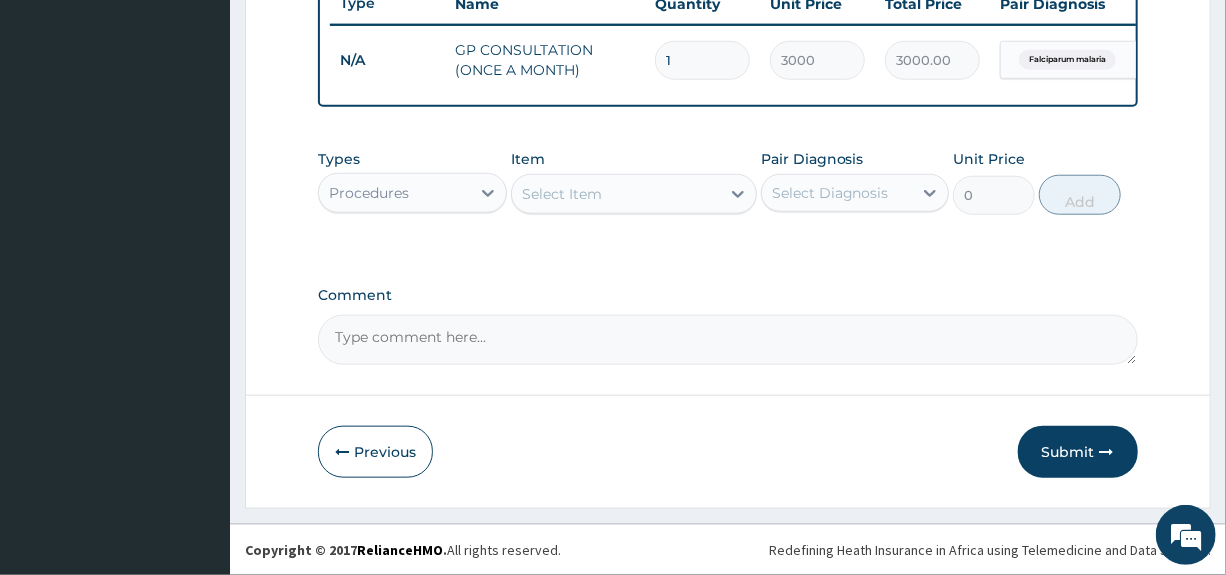 click on "Procedures" at bounding box center [369, 193] 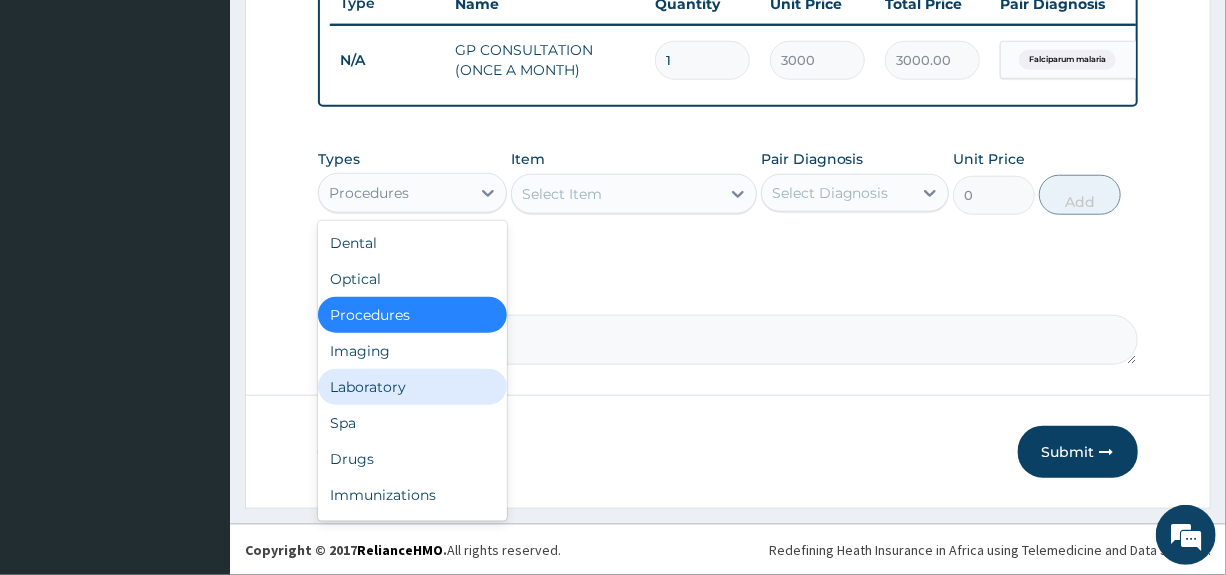 click on "Laboratory" at bounding box center (412, 387) 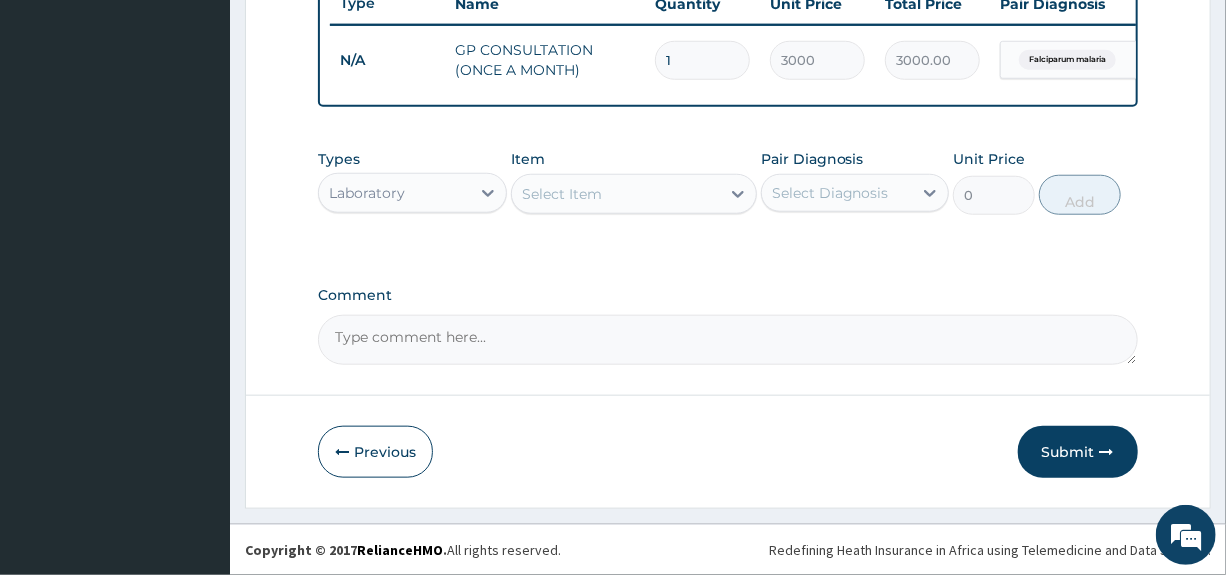 click on "Select Item" at bounding box center (616, 194) 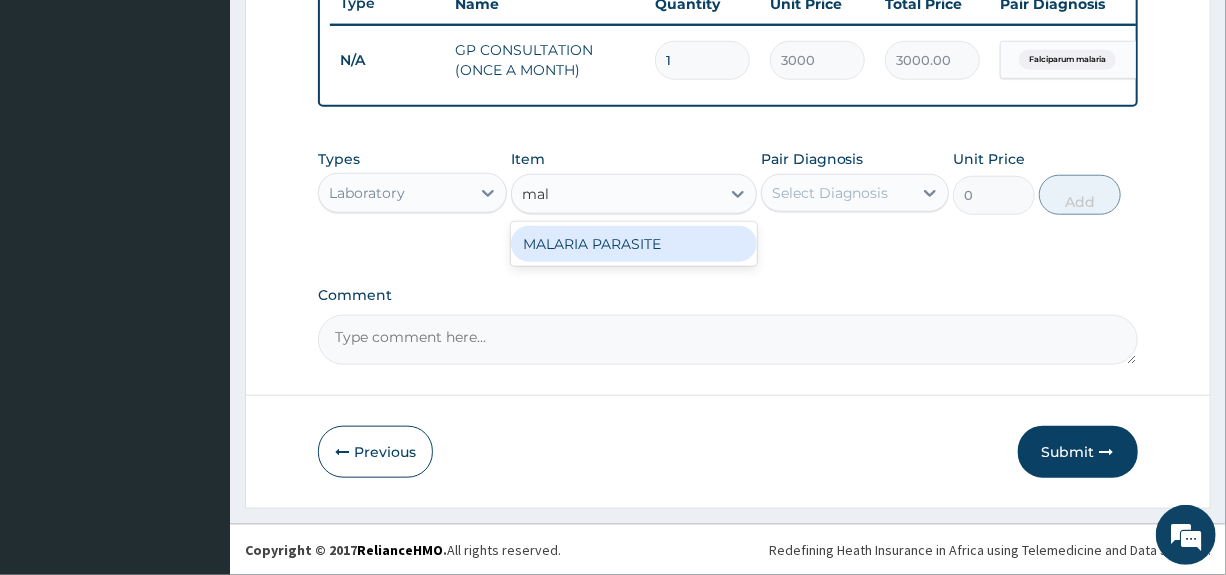 type on "mala" 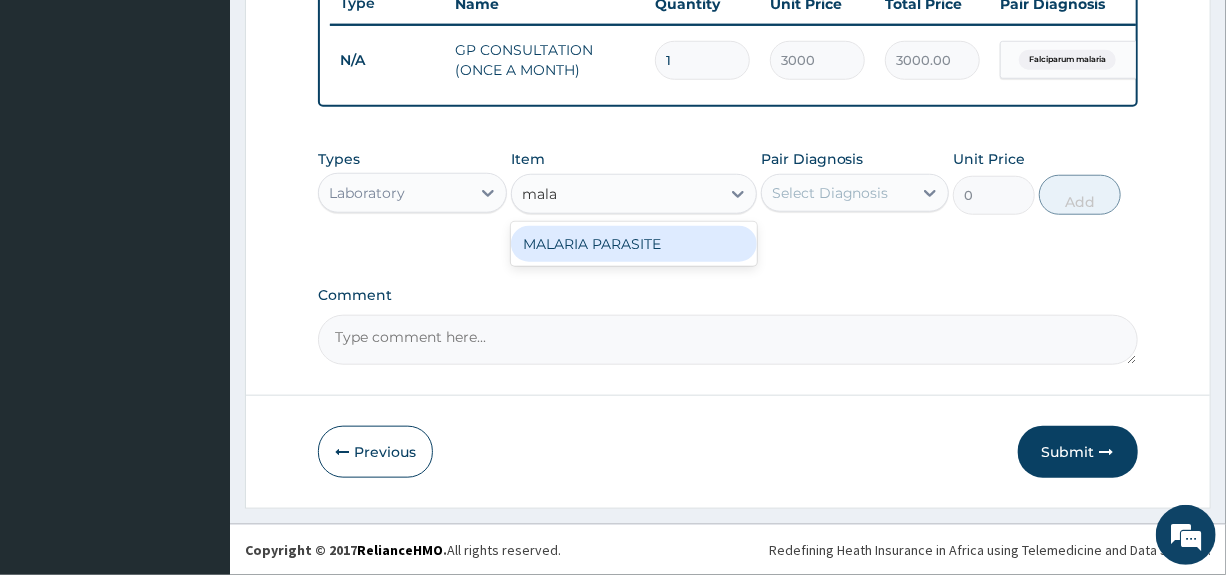 click on "MALARIA PARASITE" at bounding box center (634, 244) 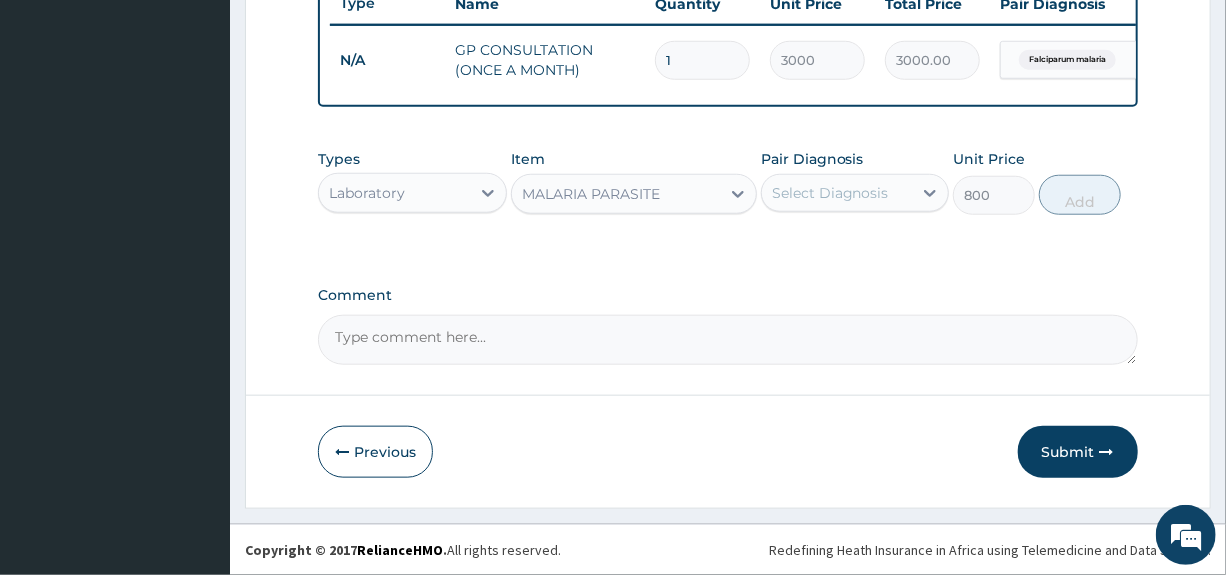 click on "Select Diagnosis" at bounding box center [830, 193] 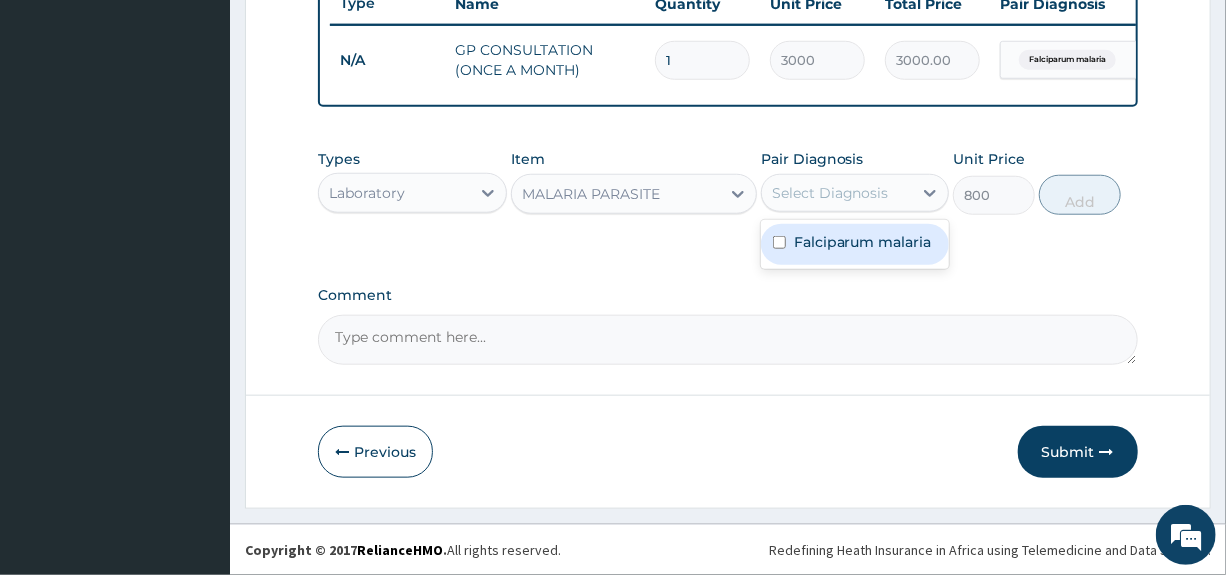 click on "Falciparum malaria" at bounding box center (863, 242) 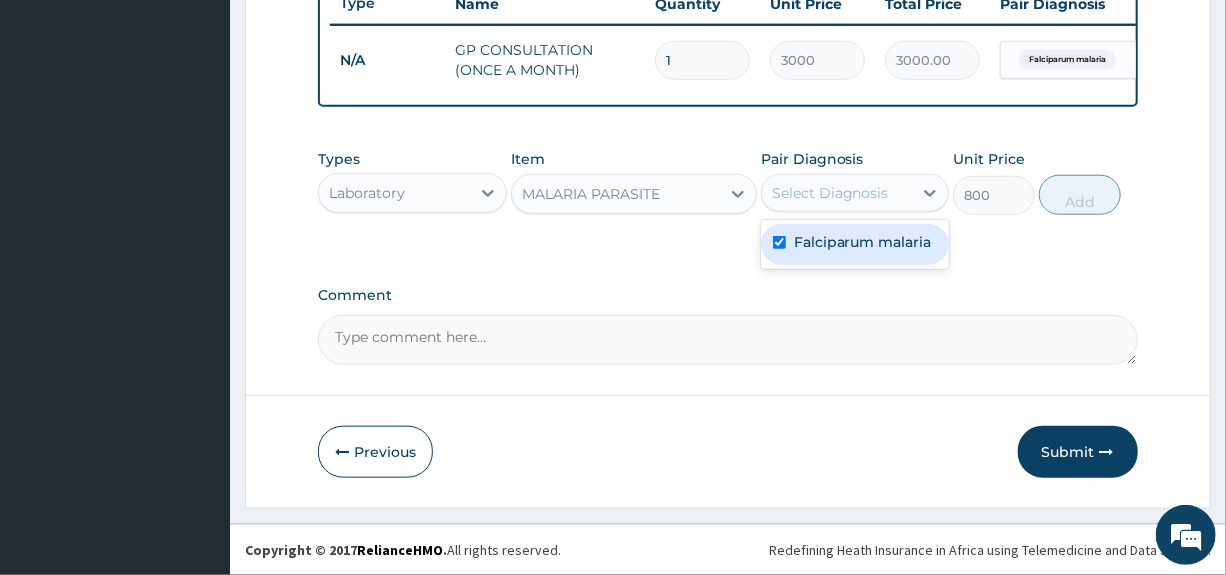 checkbox on "true" 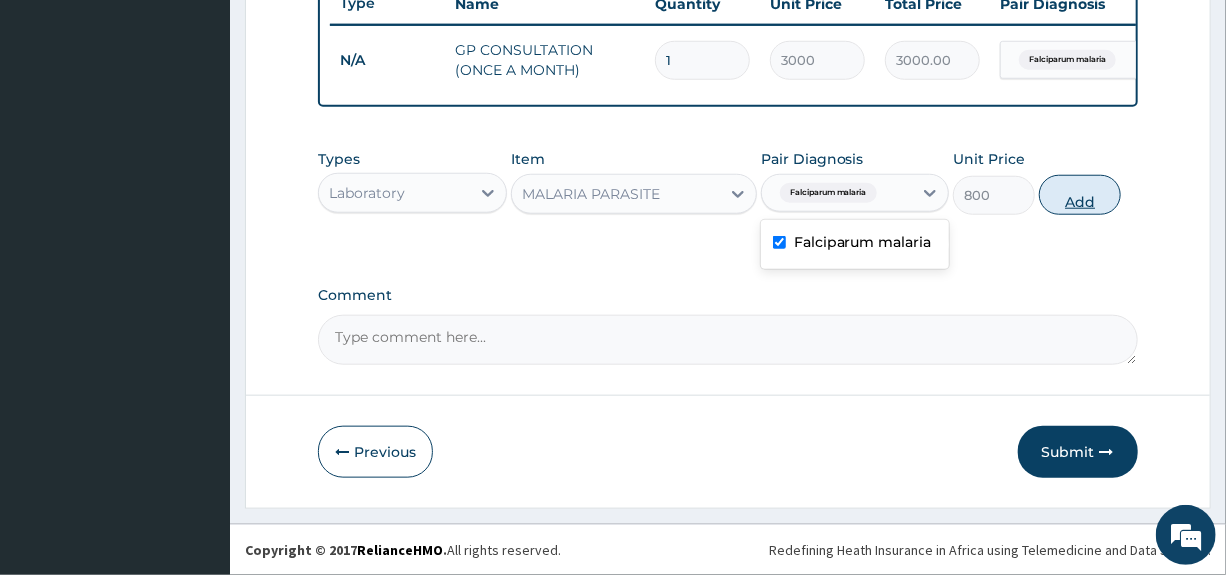 click on "Add" at bounding box center [1080, 195] 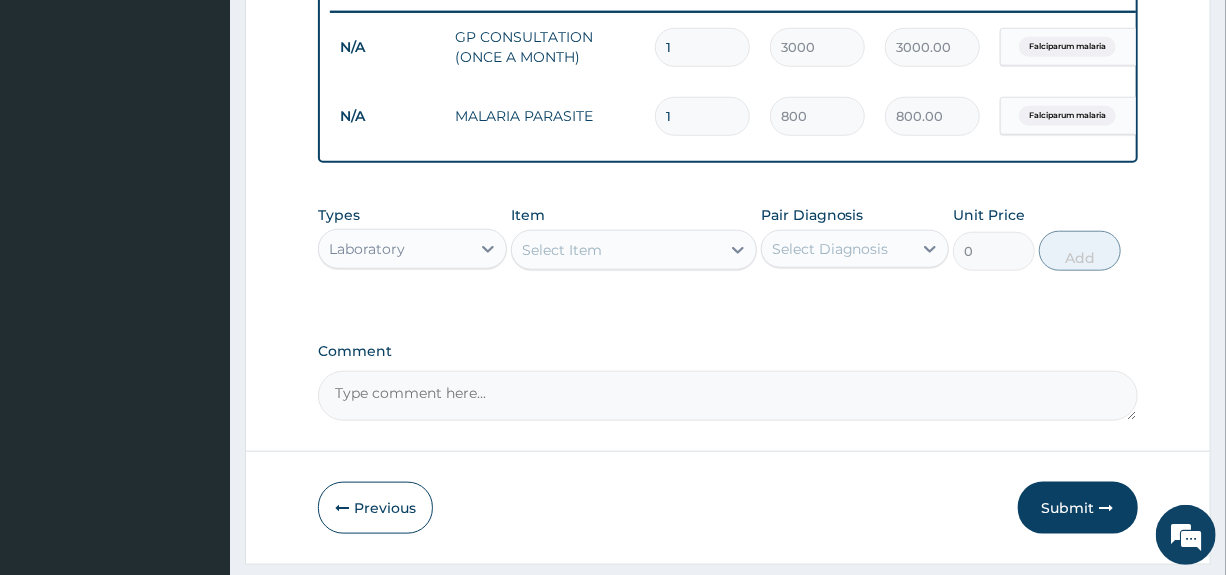 click on "Laboratory" at bounding box center (394, 249) 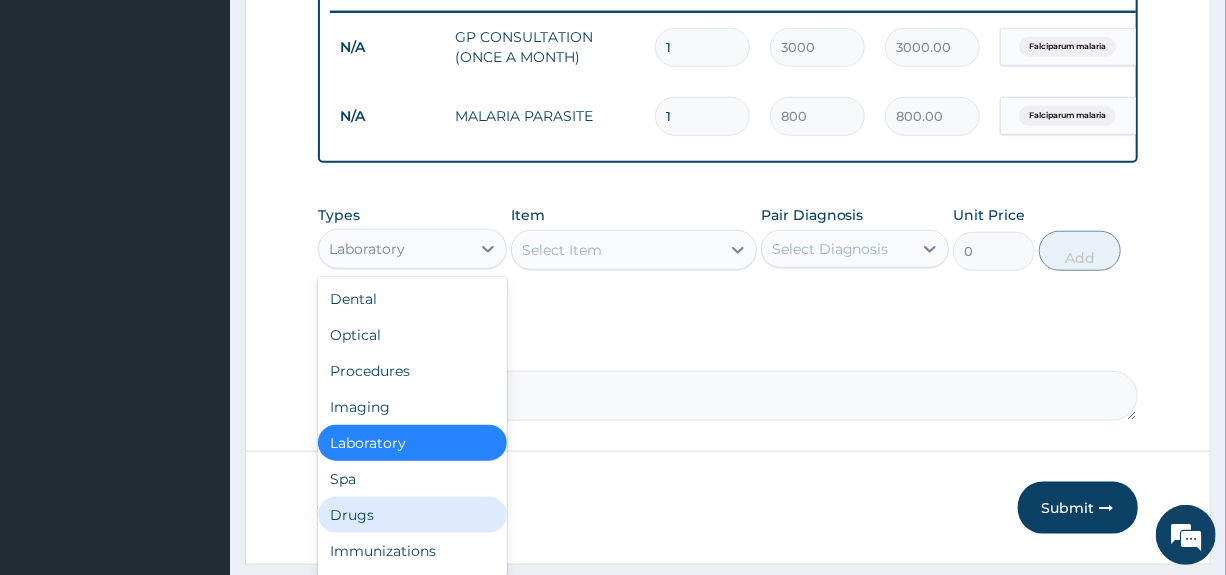 click on "Drugs" at bounding box center (412, 515) 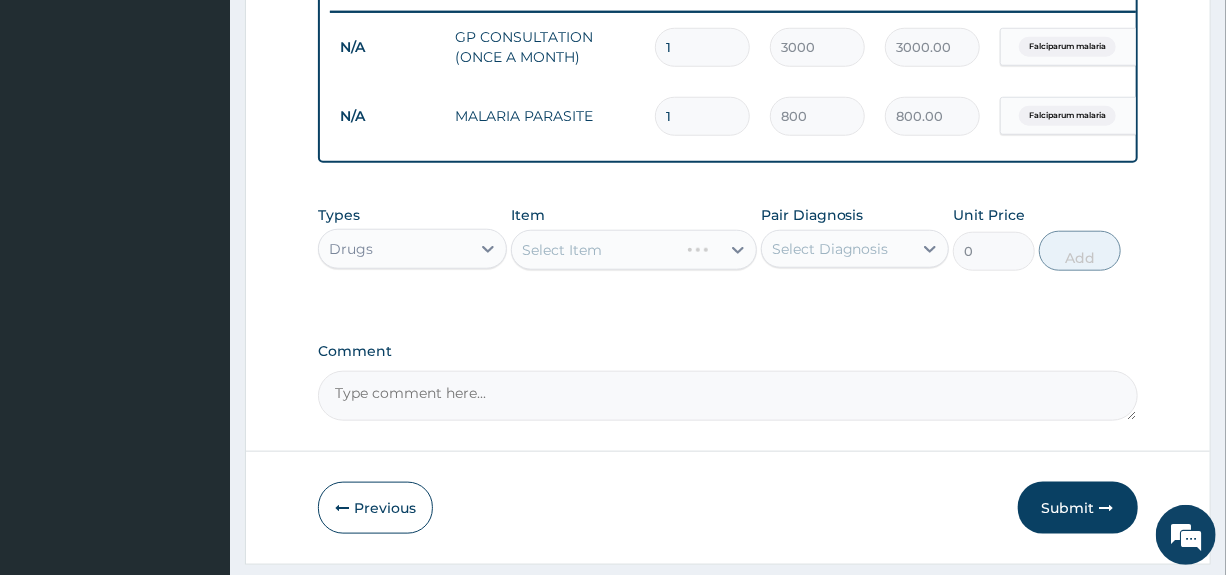click on "Select Item" at bounding box center (634, 250) 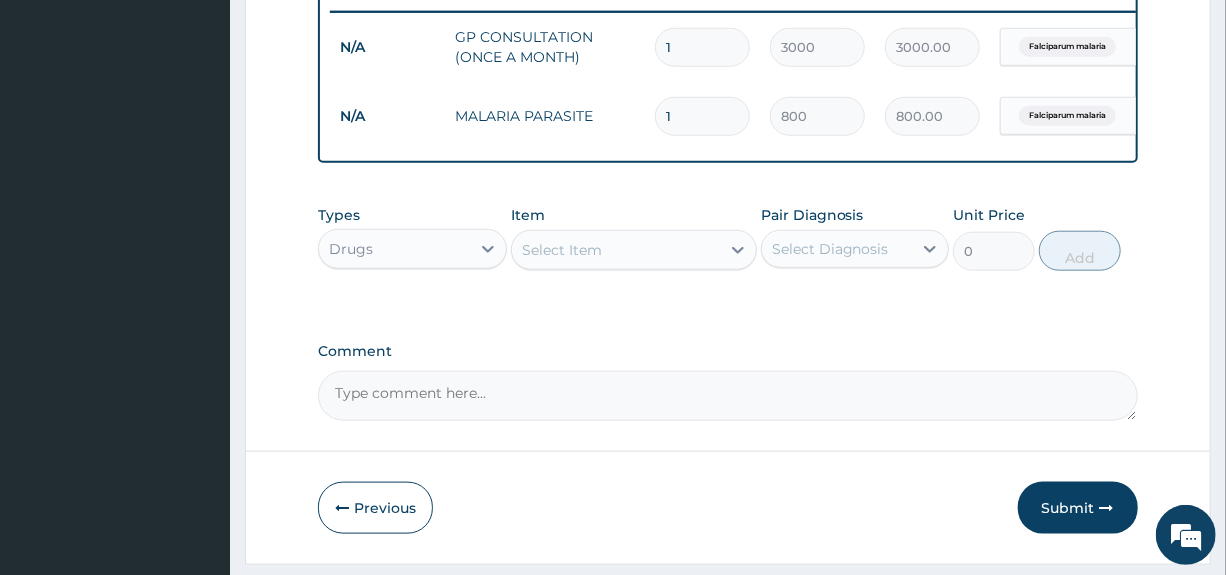 click on "Select Item" at bounding box center [616, 250] 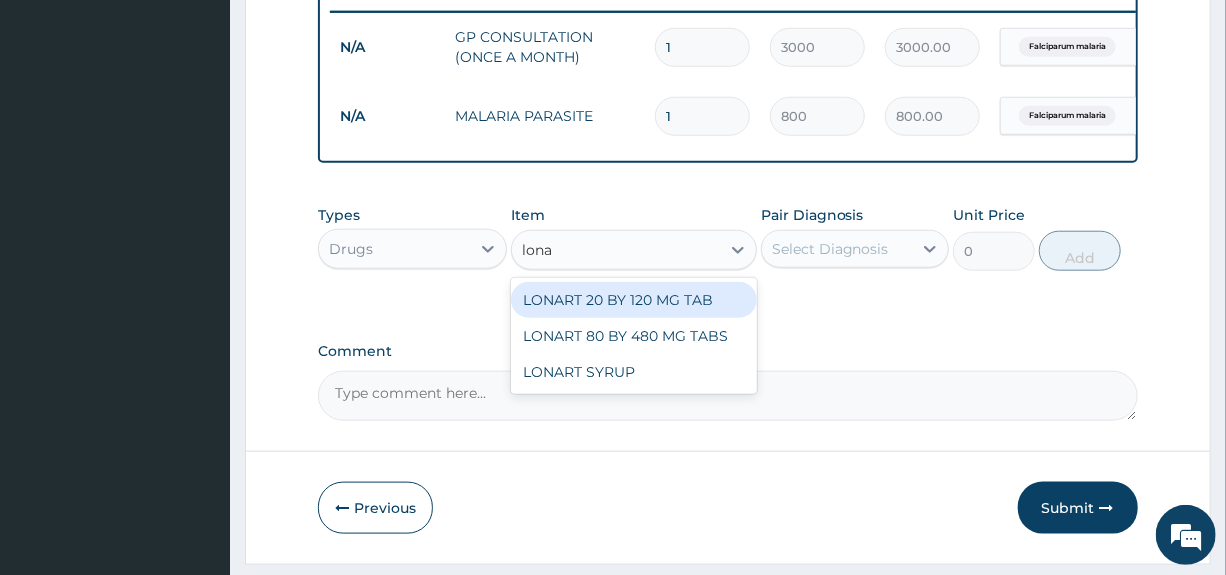 type on "lonar" 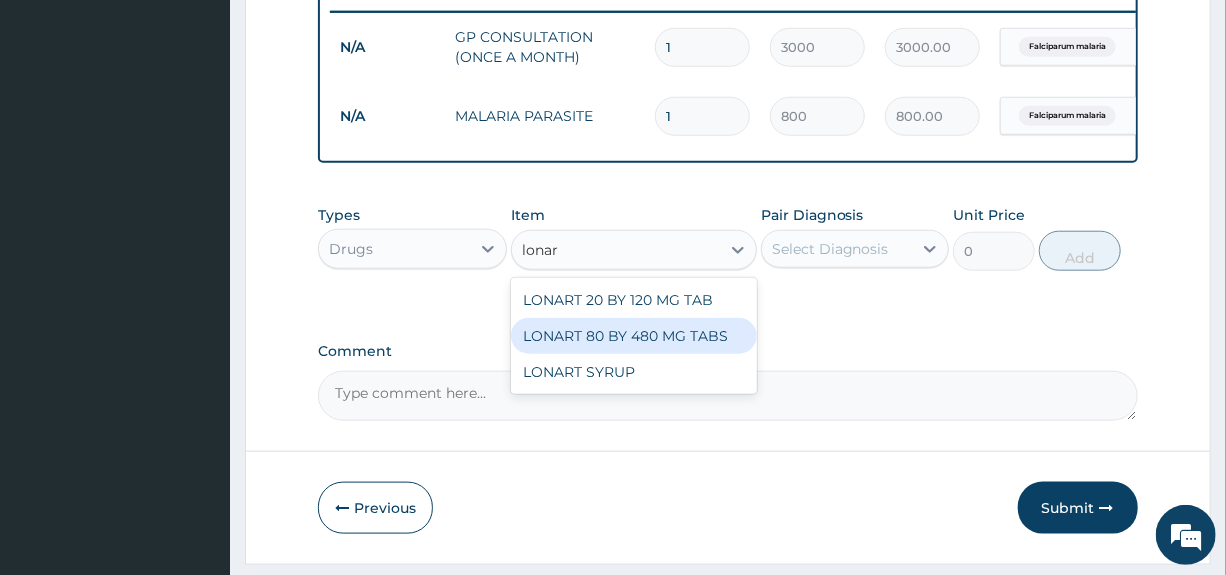 click on "LONART 80 BY 480 MG TABS" at bounding box center [634, 336] 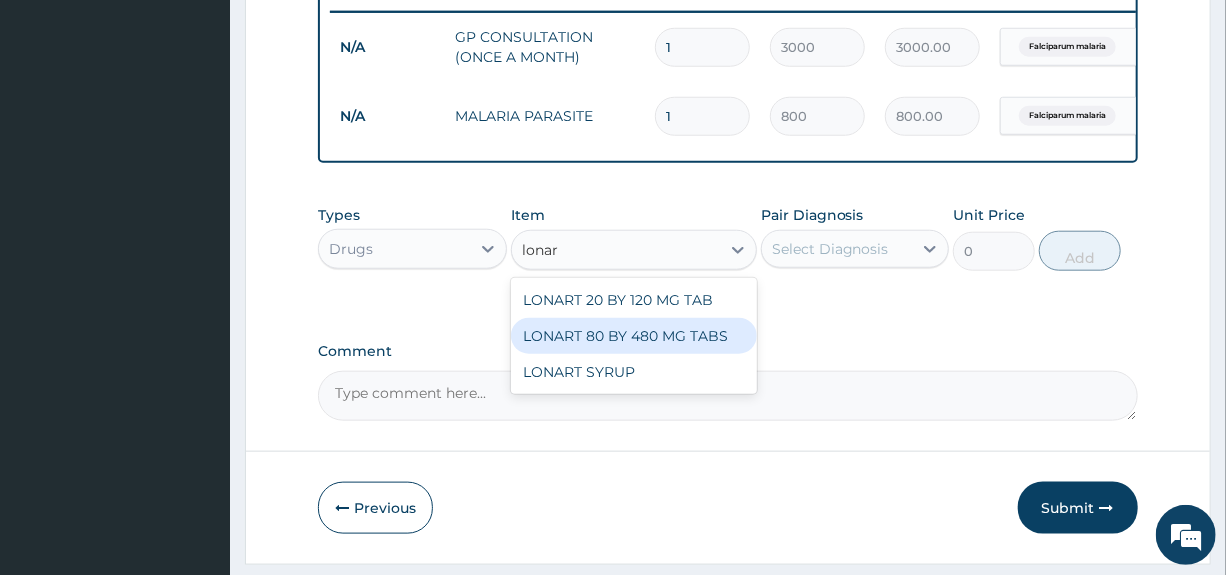 type 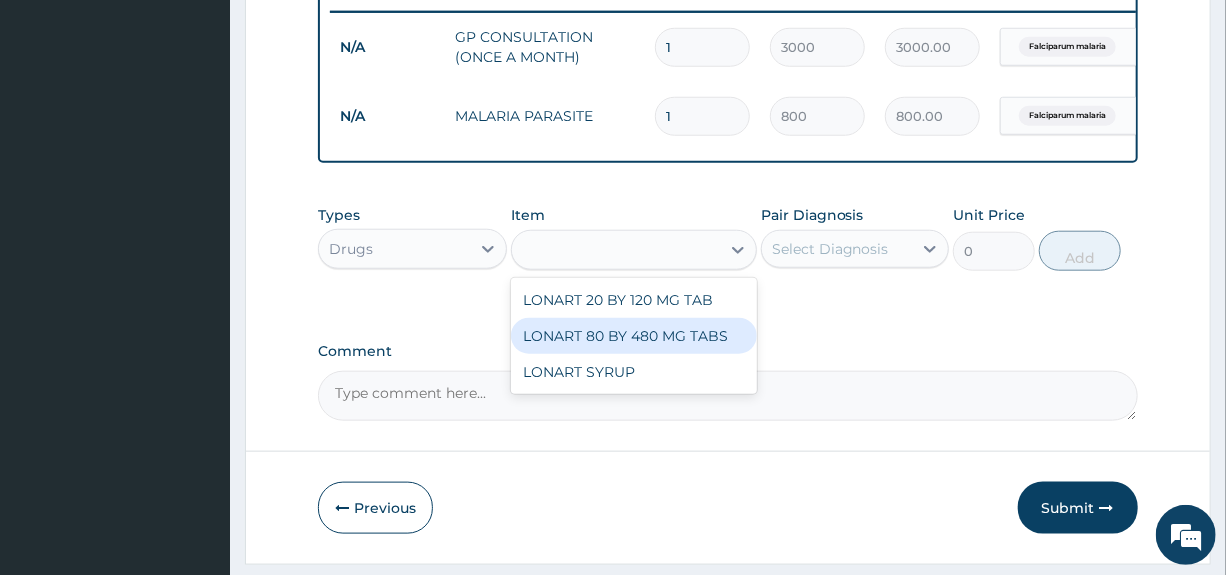 type on "3500" 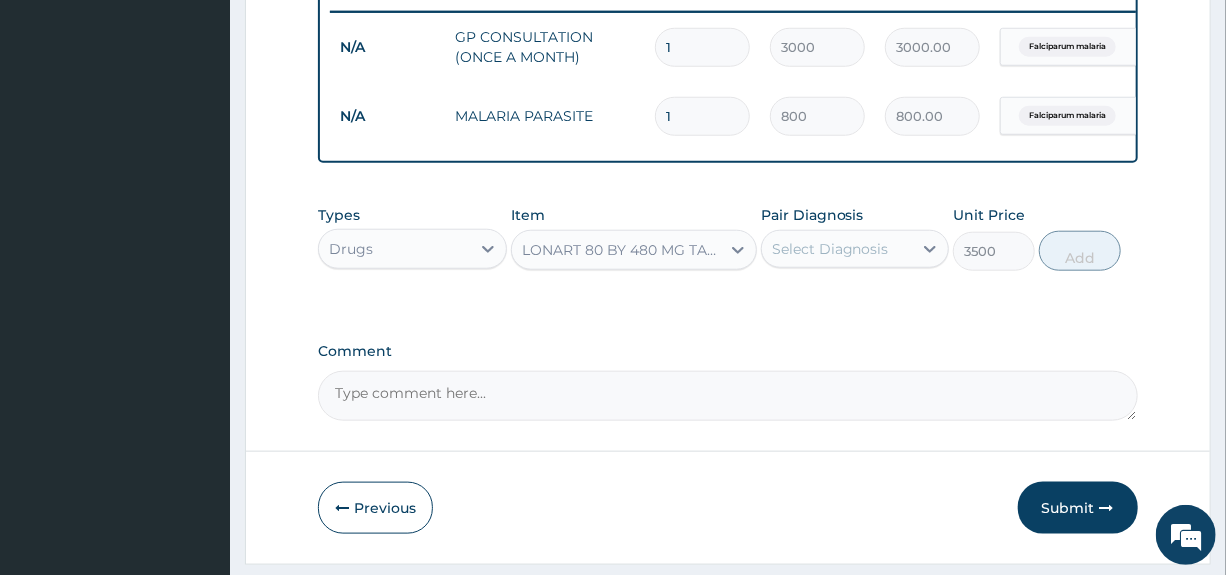 click on "Select Diagnosis" at bounding box center (830, 249) 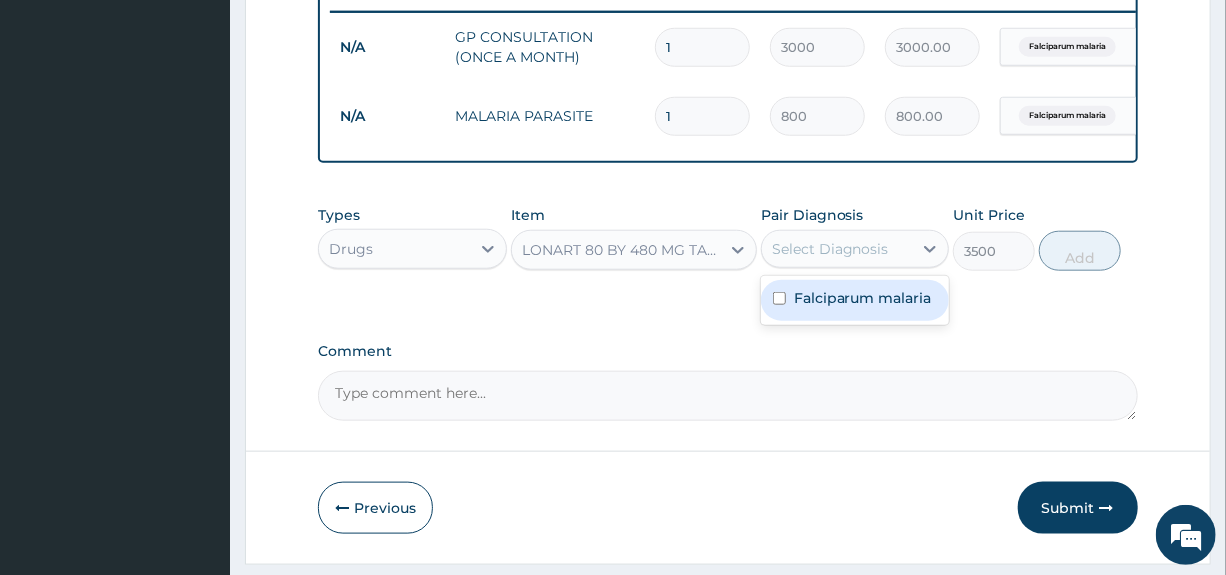 click on "Falciparum malaria" at bounding box center (863, 298) 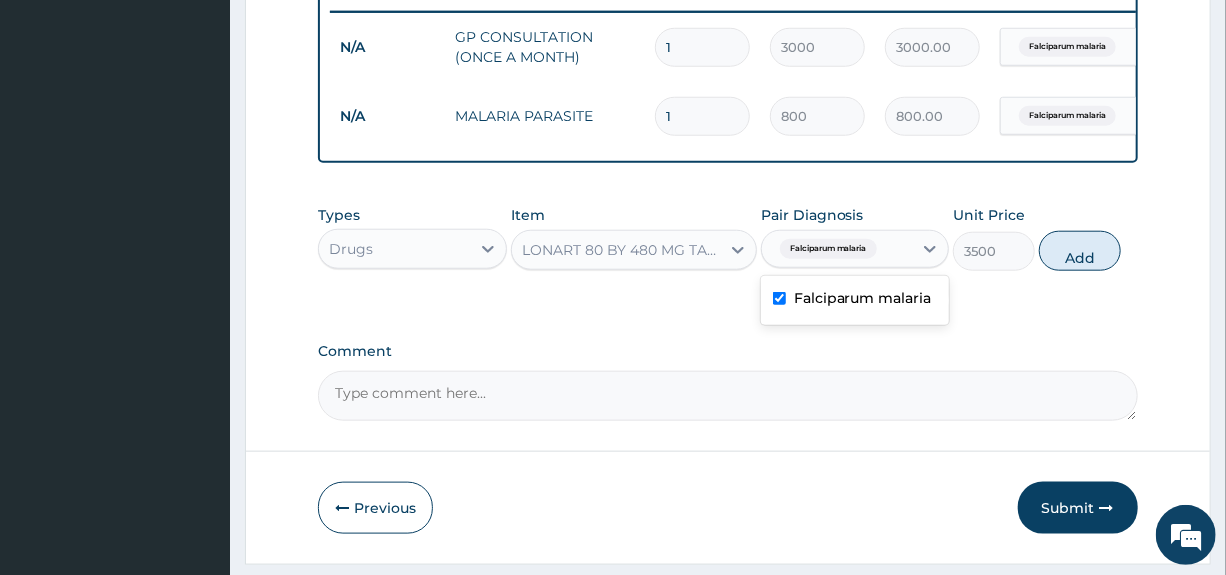 checkbox on "true" 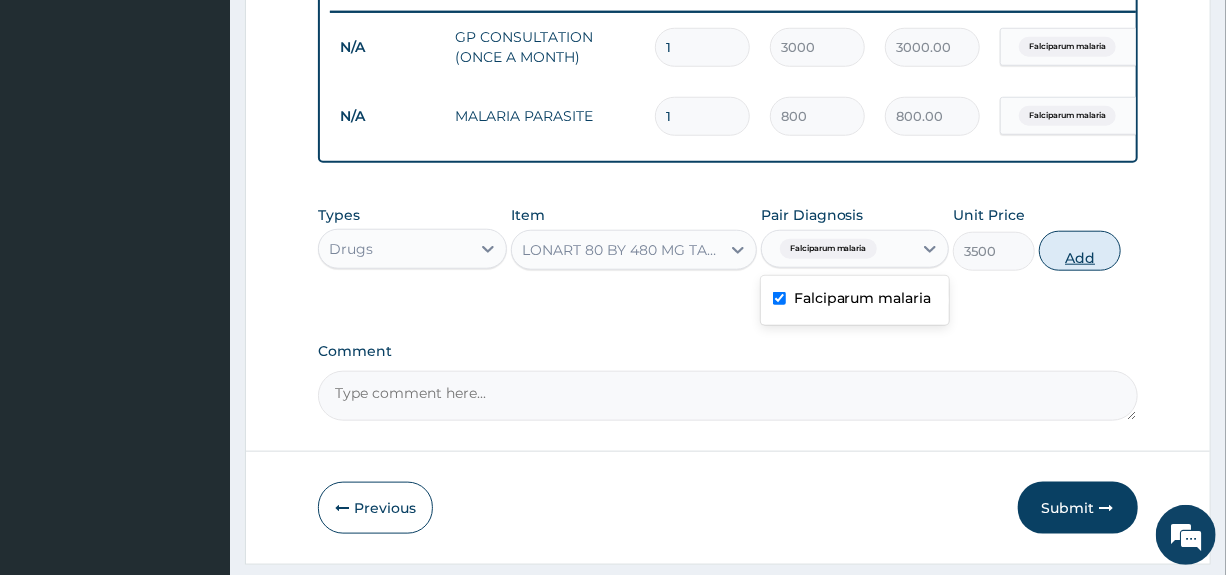 click on "Add" at bounding box center (1080, 251) 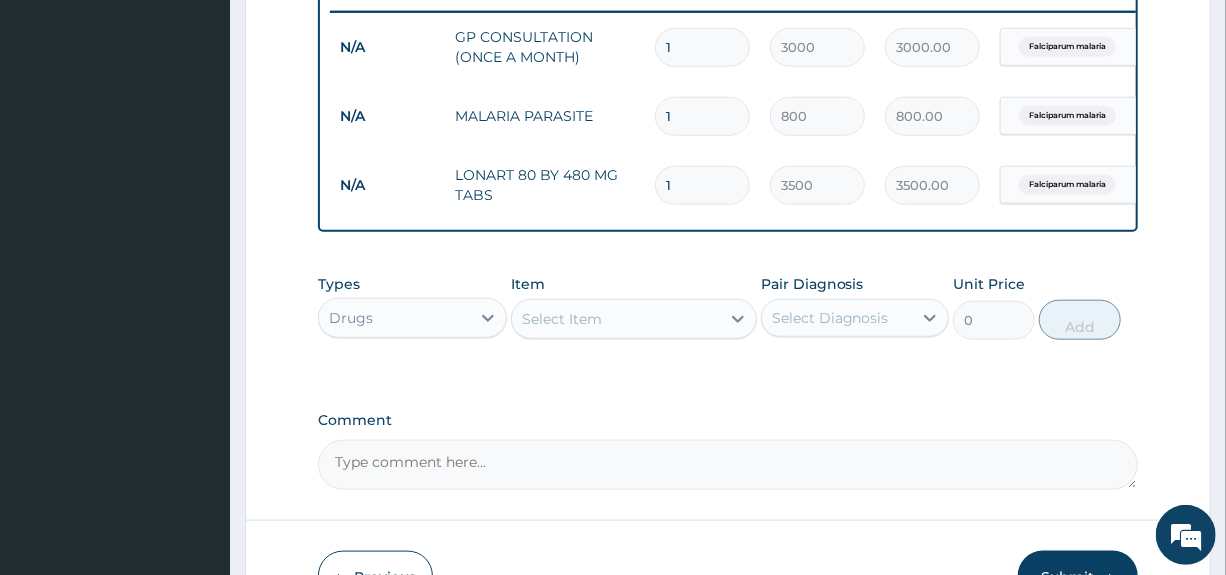 click on "Select Item" at bounding box center (562, 319) 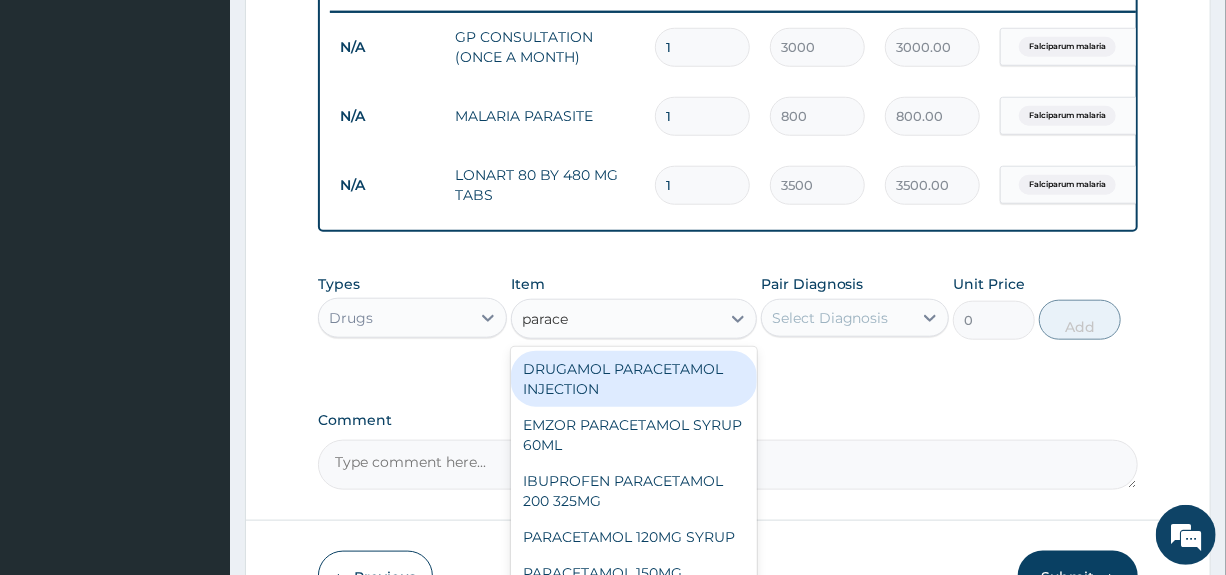 type on "paracet" 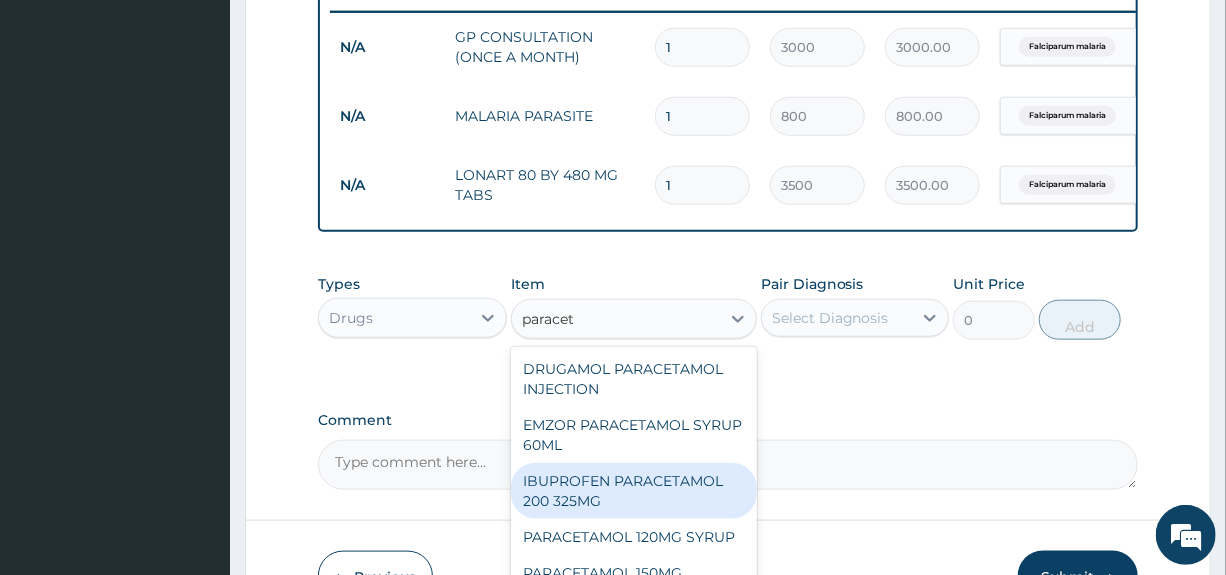 click on "IBUPROFEN PARACETAMOL 200 325MG" at bounding box center (634, 491) 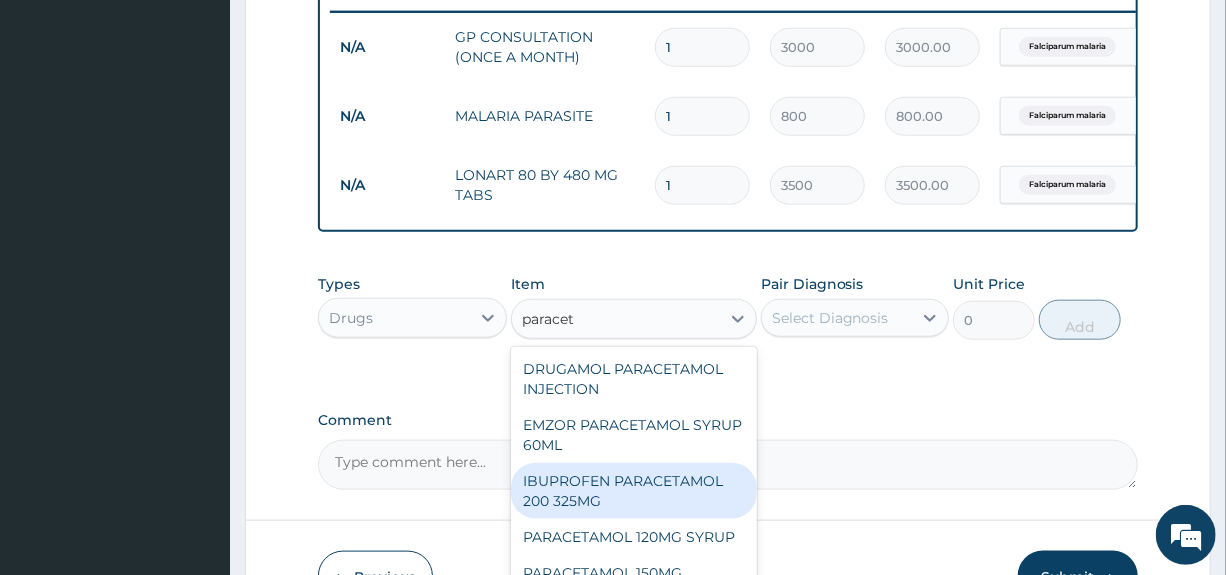 type 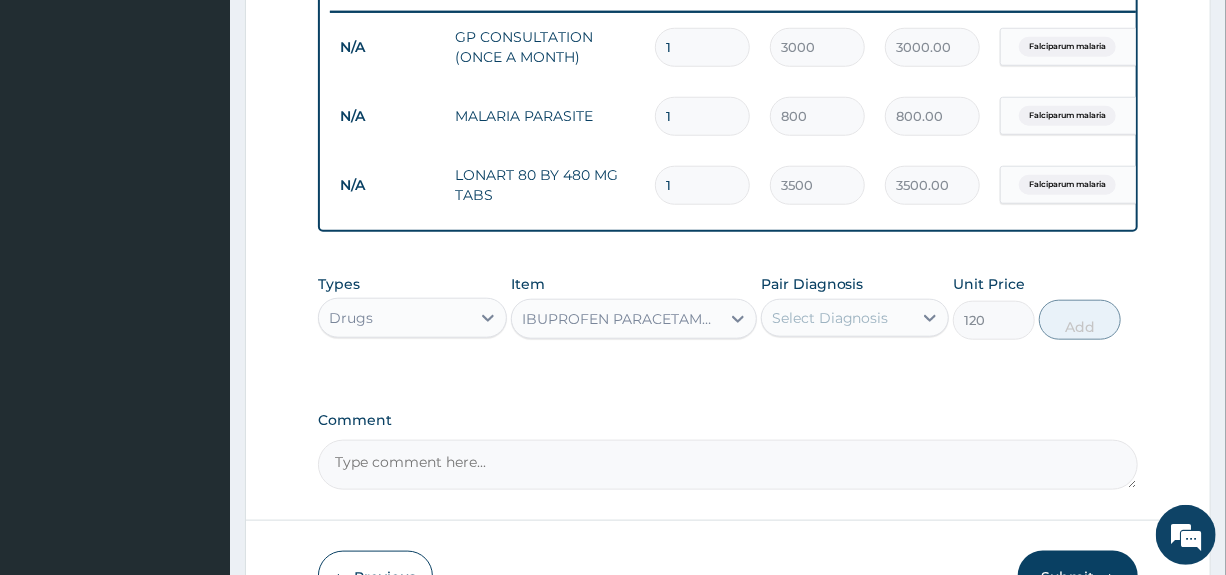 click on "Select Diagnosis" at bounding box center [830, 318] 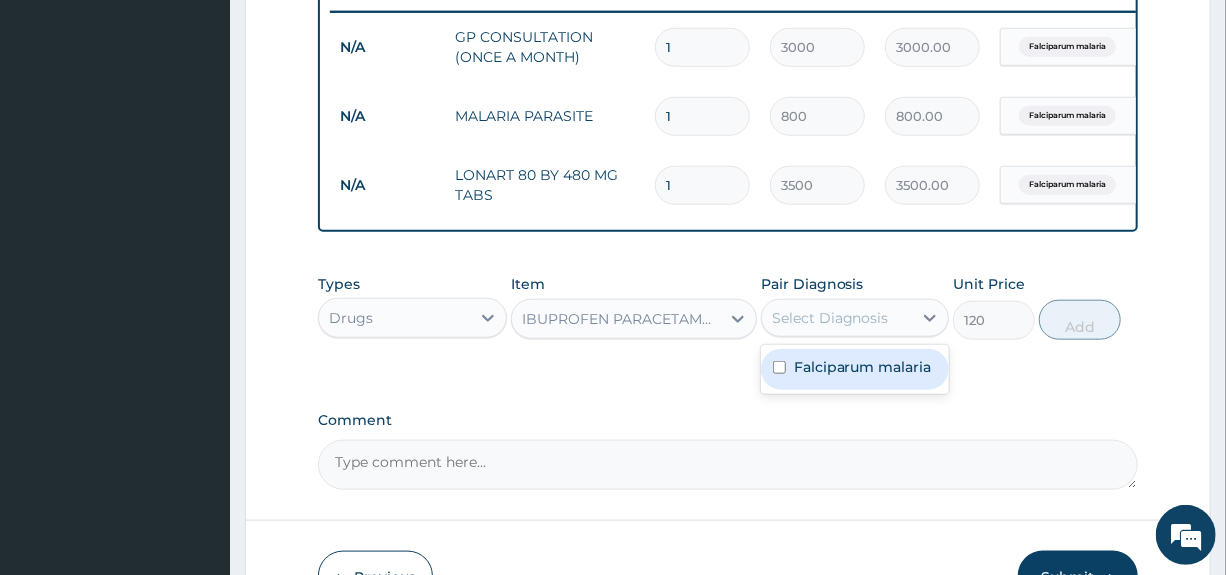 click on "Falciparum malaria" at bounding box center [863, 367] 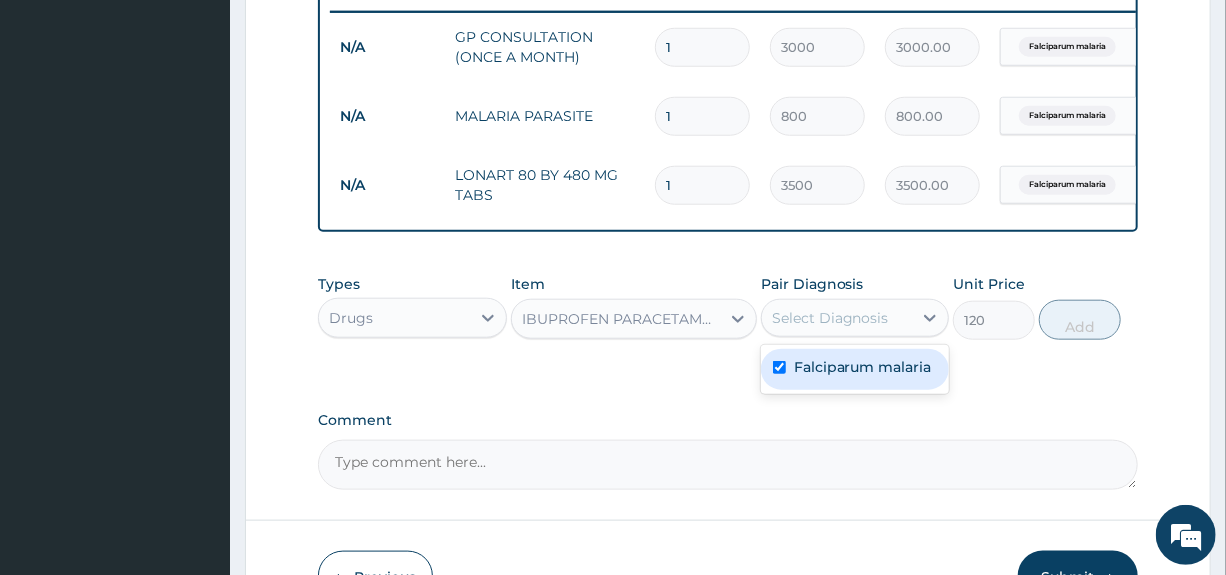 checkbox on "true" 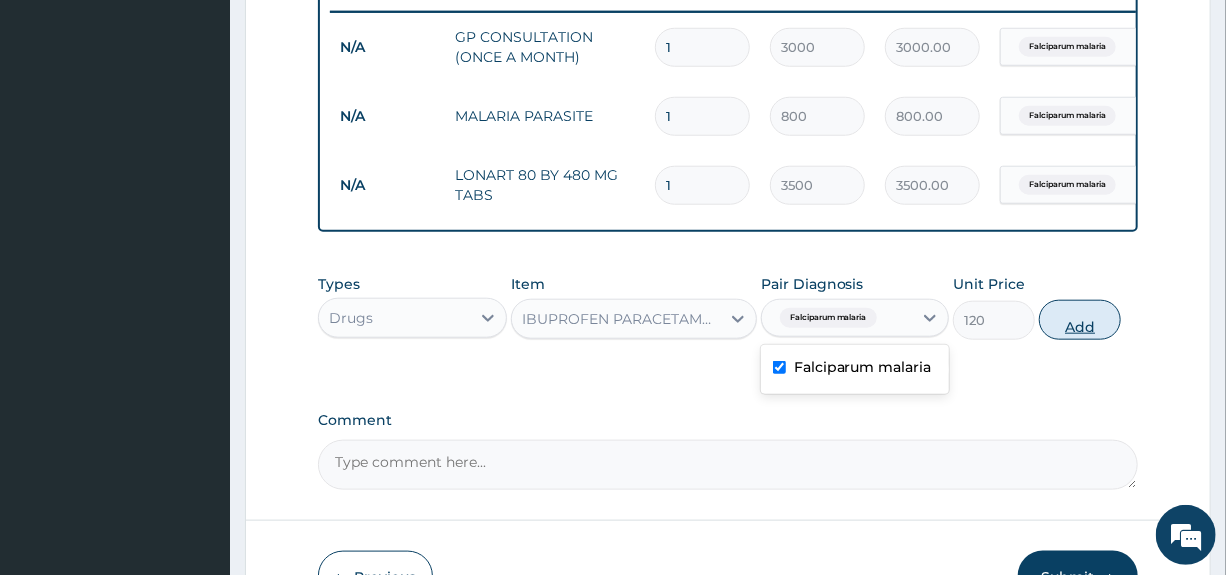 click on "Add" at bounding box center [1080, 320] 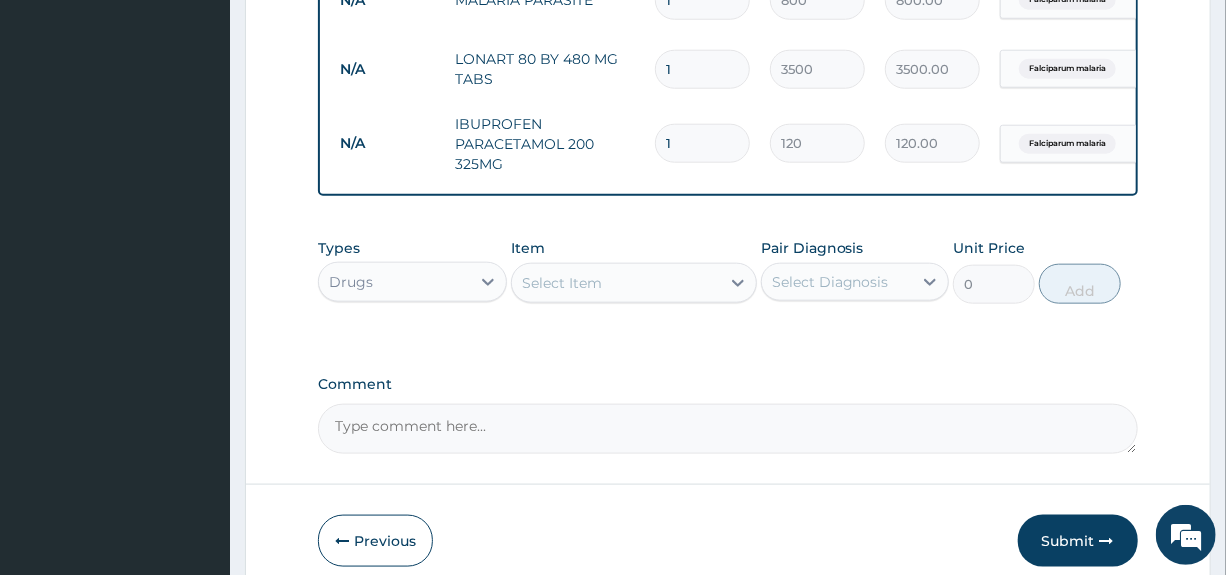 scroll, scrollTop: 978, scrollLeft: 0, axis: vertical 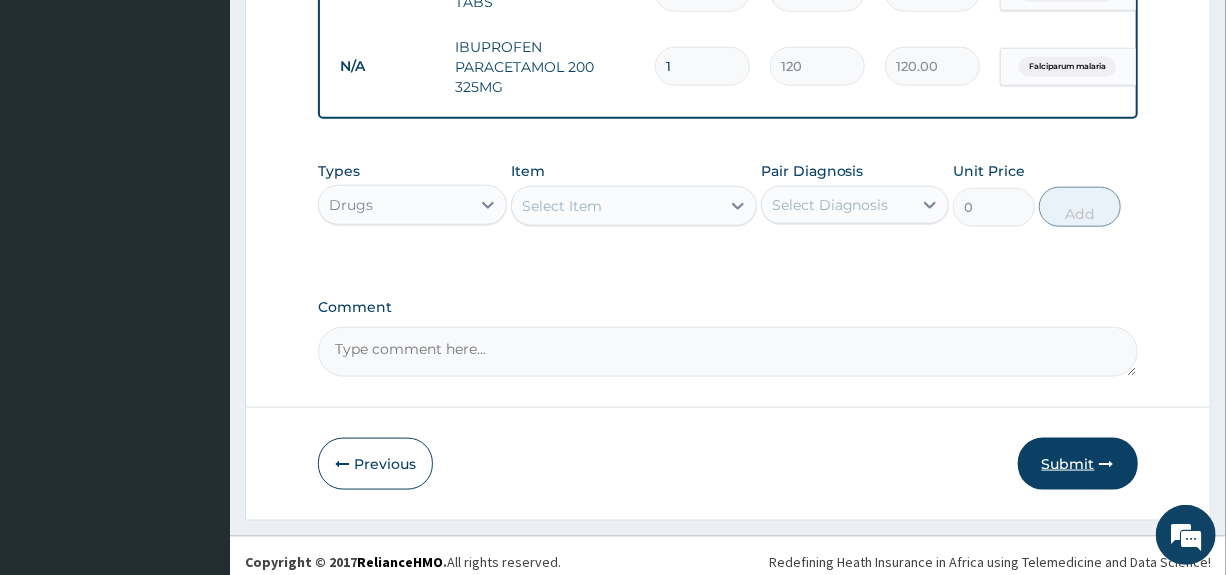 click on "Submit" at bounding box center [1078, 464] 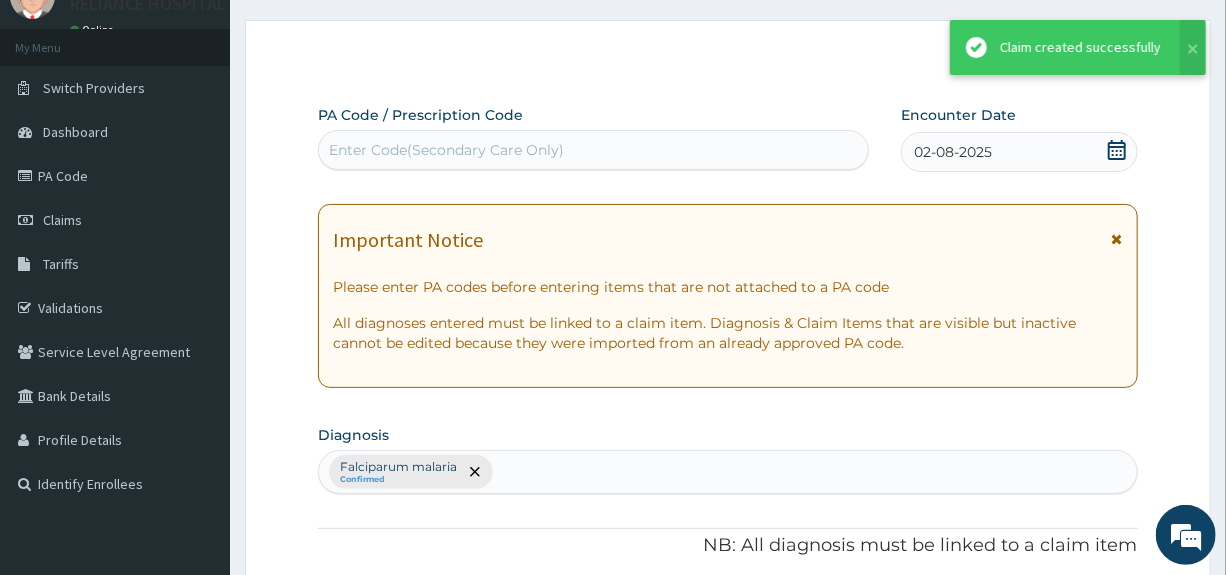 scroll, scrollTop: 978, scrollLeft: 0, axis: vertical 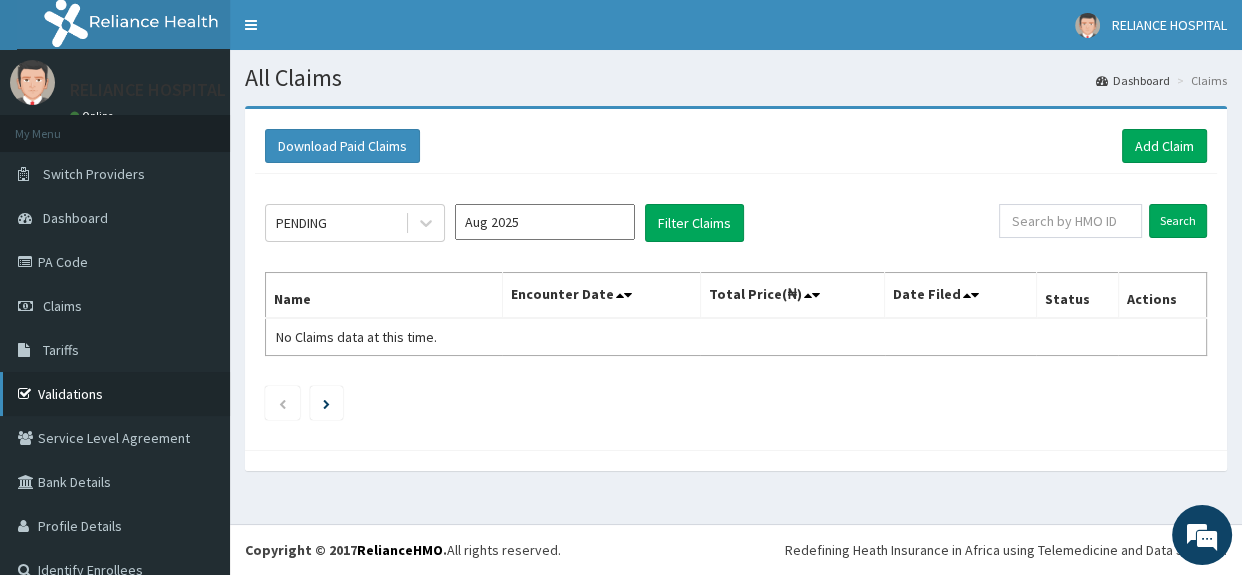 click on "Validations" at bounding box center (115, 394) 